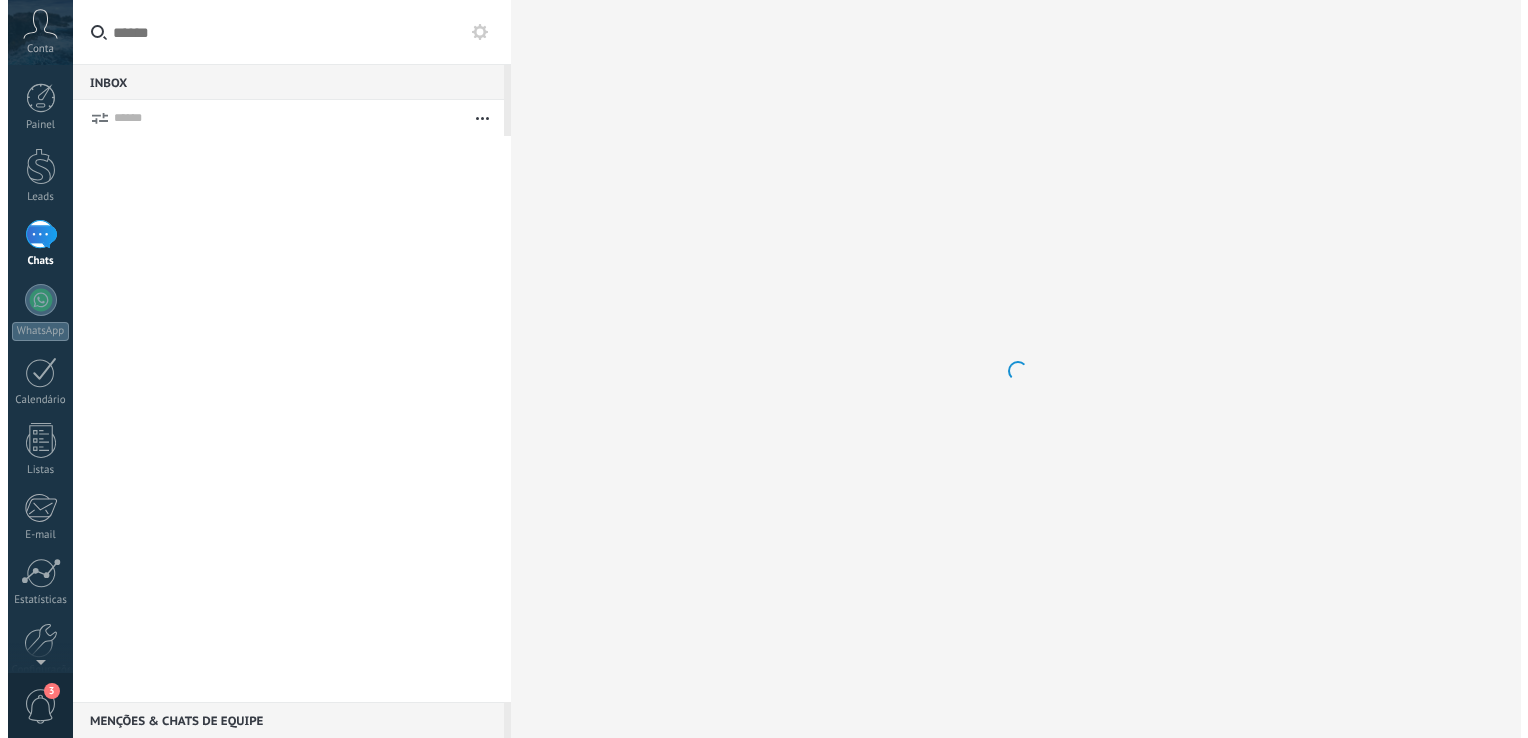 scroll, scrollTop: 0, scrollLeft: 0, axis: both 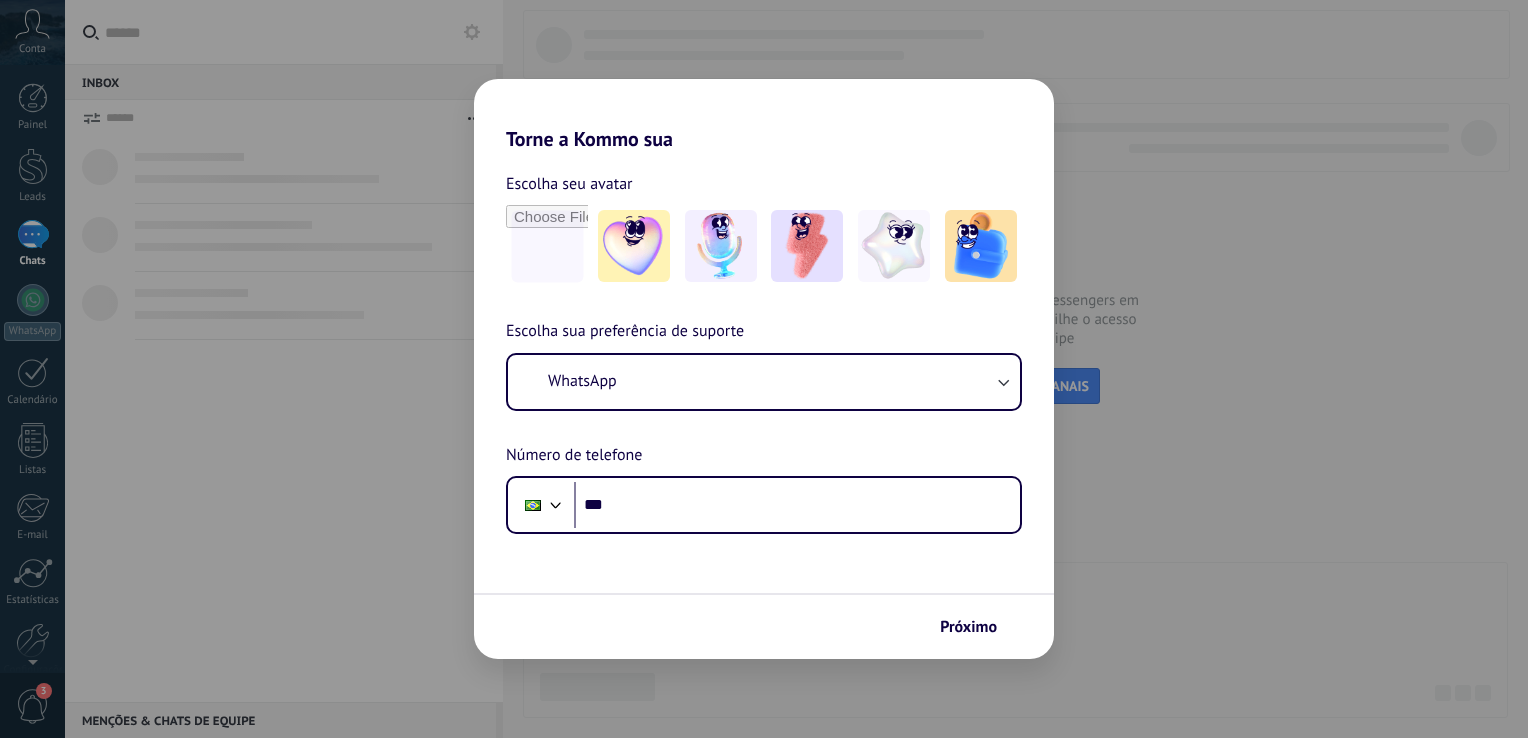 drag, startPoint x: 0, startPoint y: 0, endPoint x: 39, endPoint y: 242, distance: 245.12242 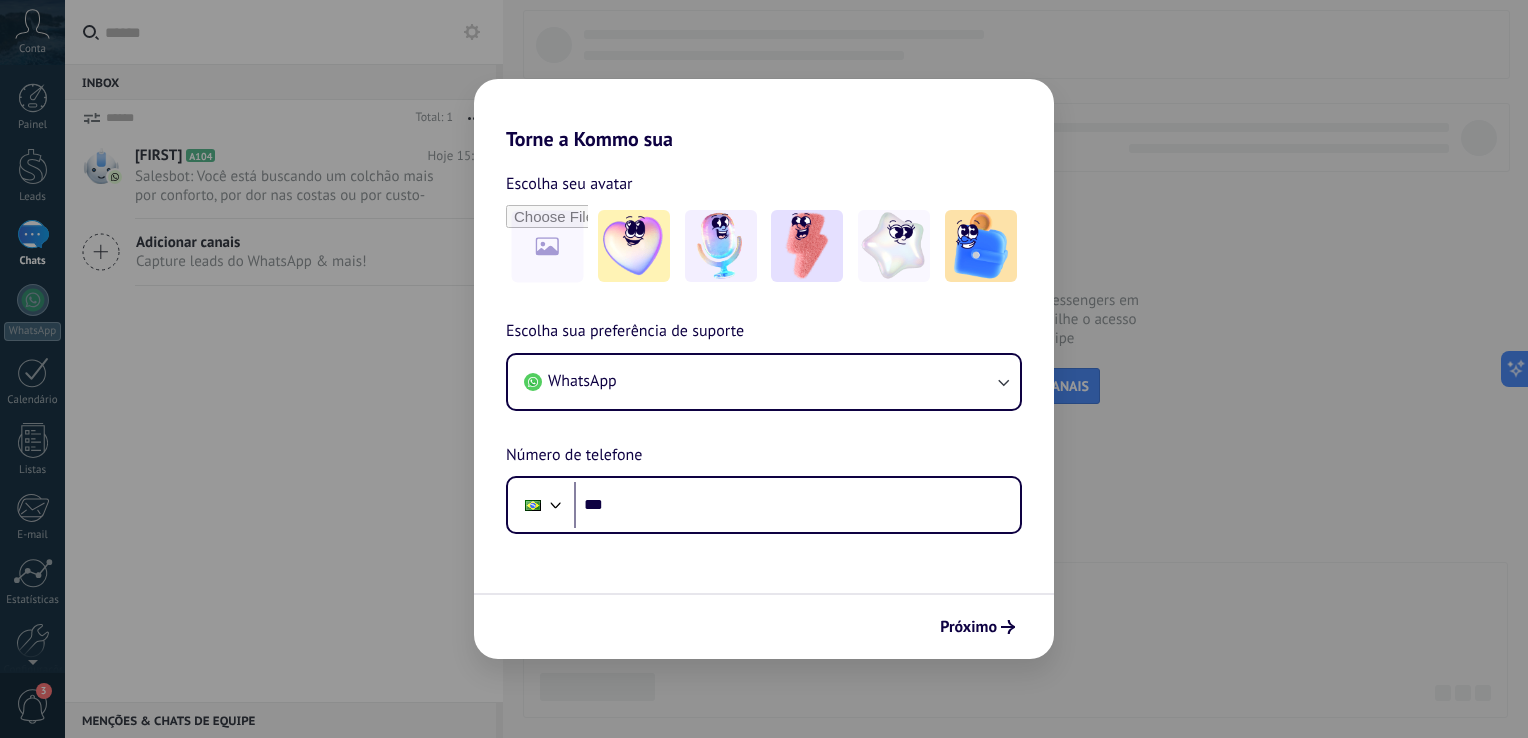 scroll, scrollTop: 0, scrollLeft: 0, axis: both 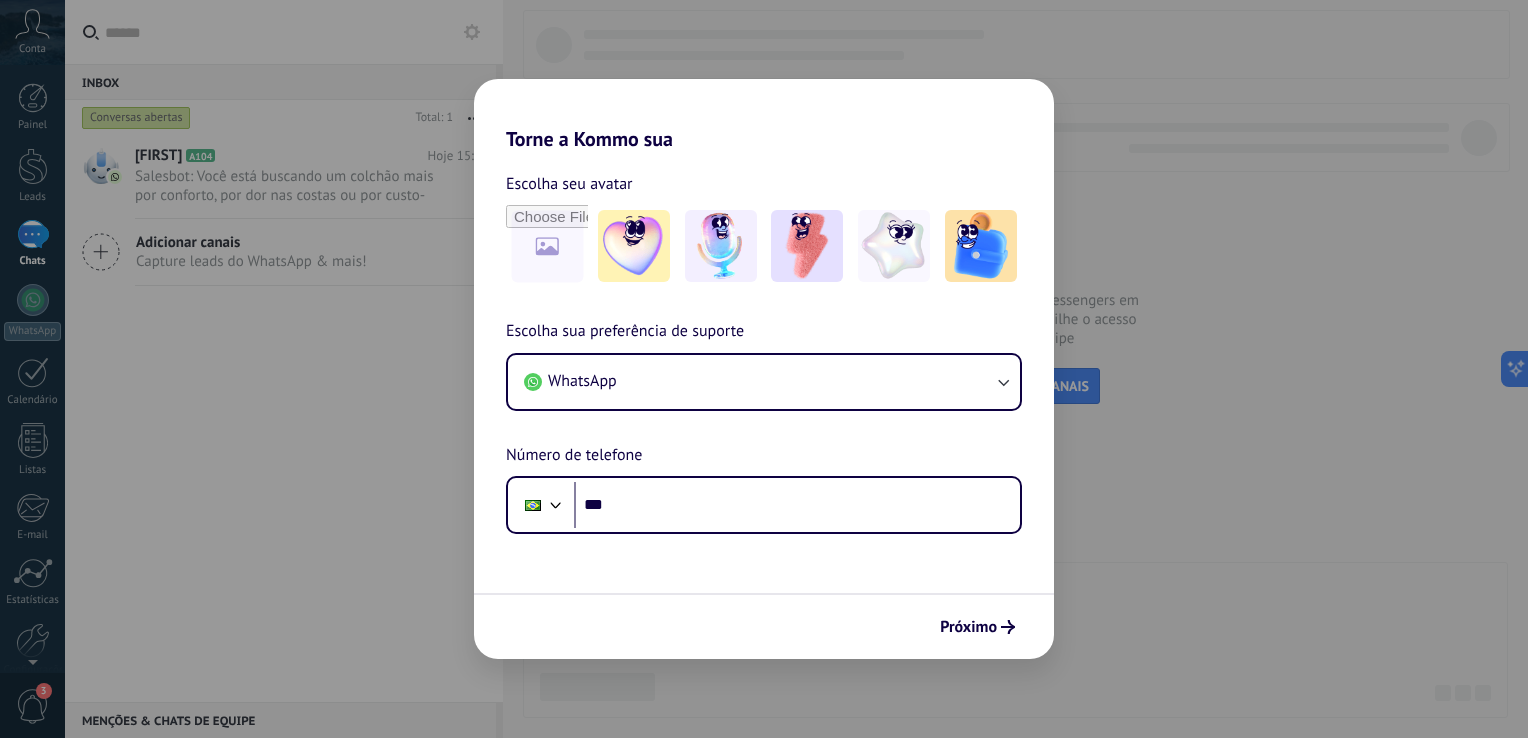 click on "Torne a Kommo sua Escolha seu avatar Escolha sua preferência de suporte WhatsApp Número de telefone Phone *** Próximo" at bounding box center (764, 369) 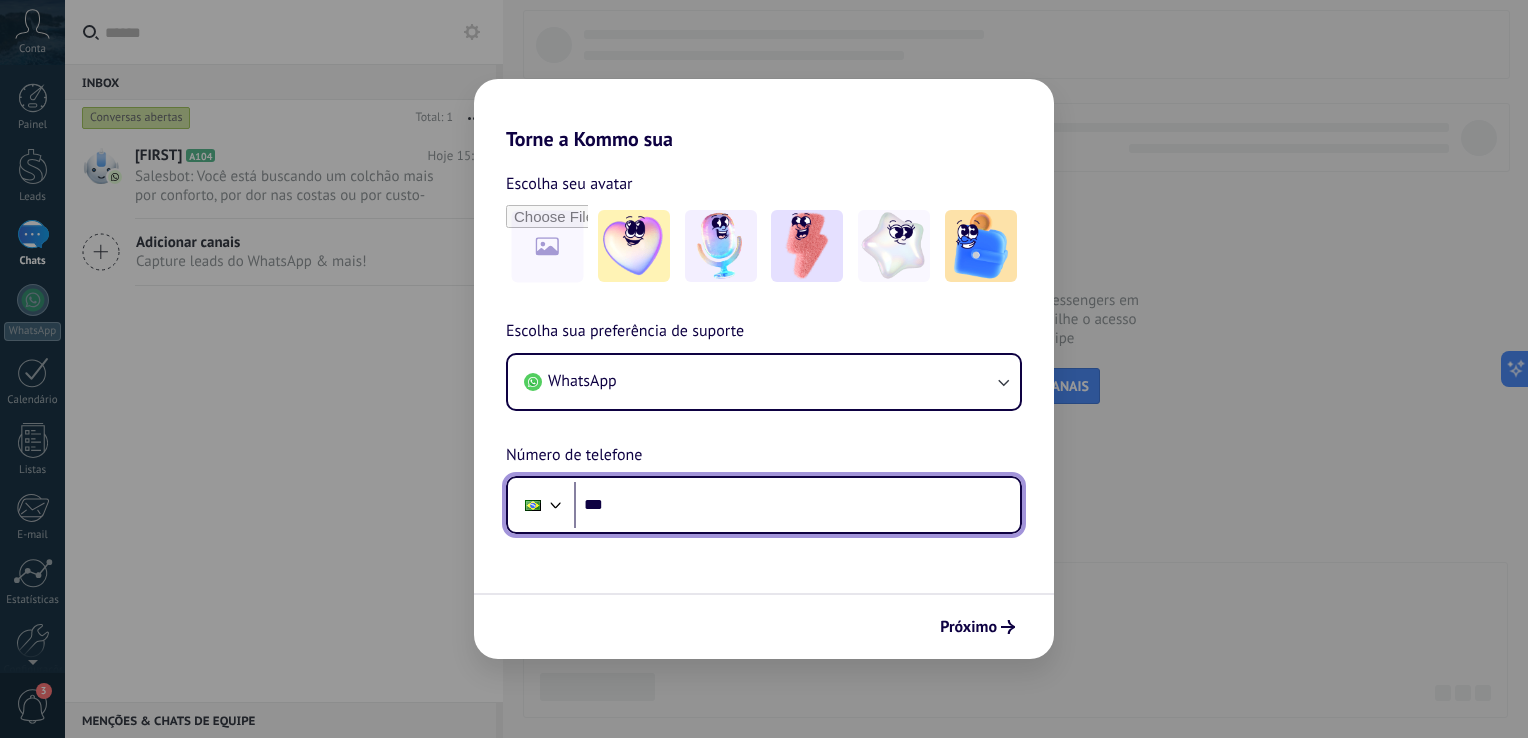 click on "***" at bounding box center [797, 505] 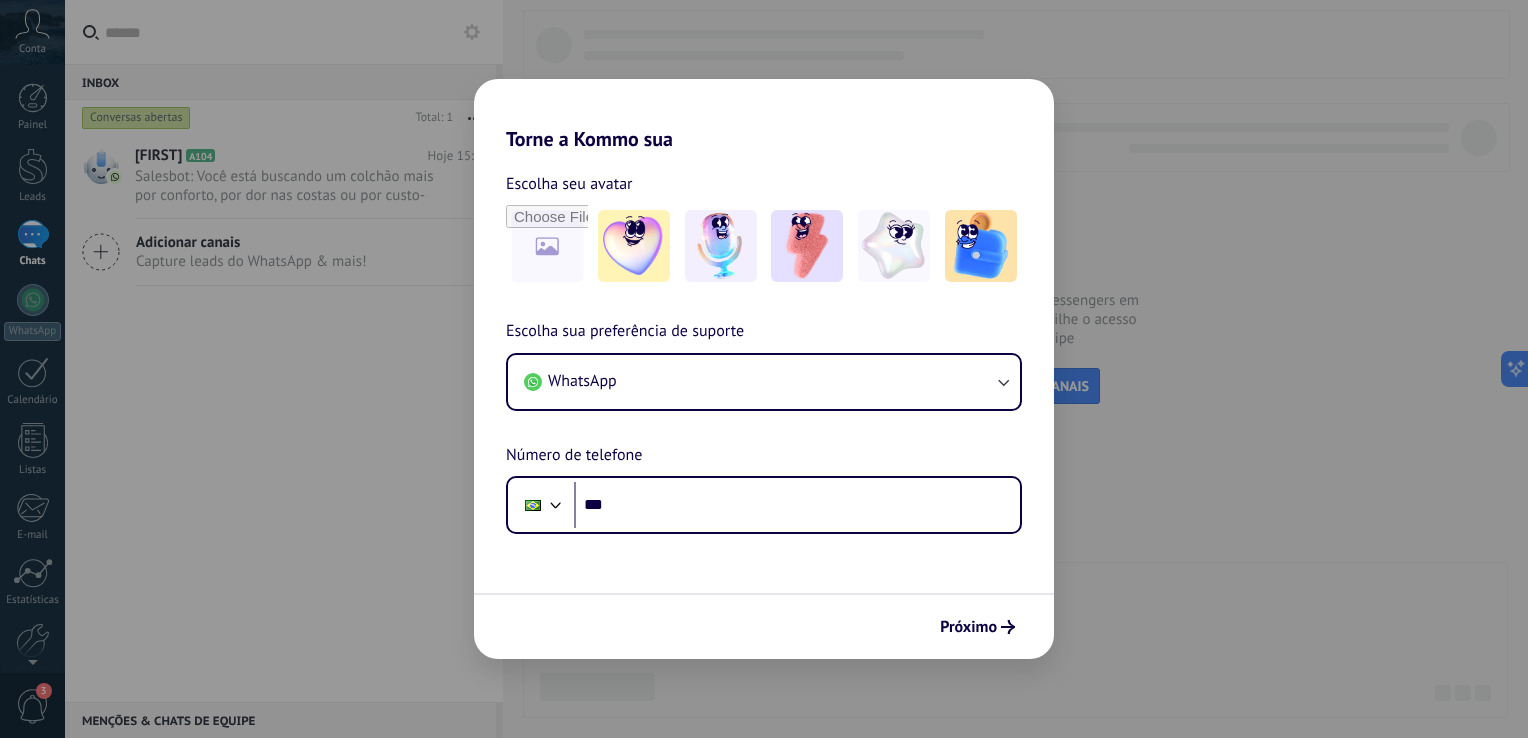 click on "Torne a Kommo sua Escolha seu avatar Escolha sua preferência de suporte WhatsApp Número de telefone Phone *** Próximo" at bounding box center (764, 369) 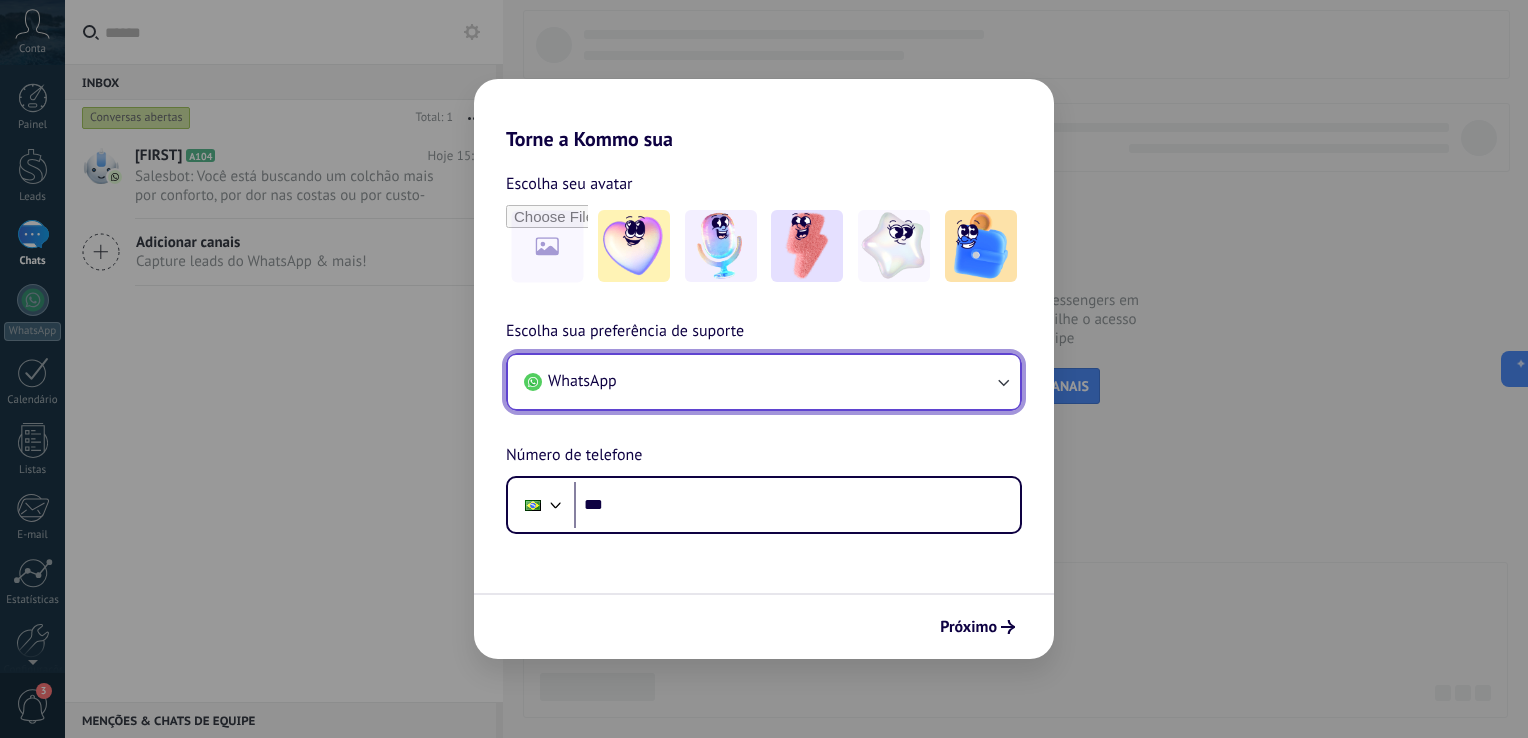 click on "WhatsApp" at bounding box center (764, 382) 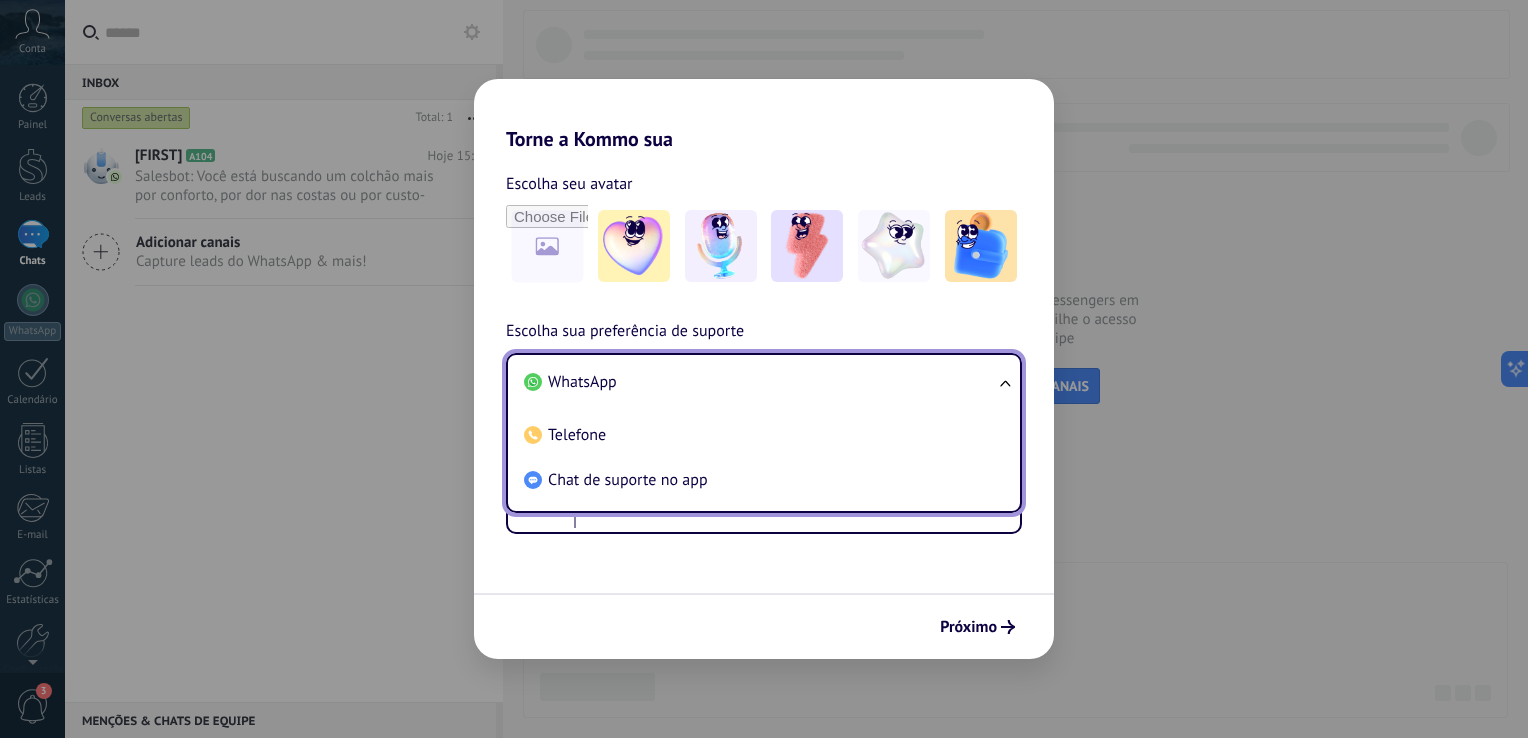 click on "WhatsApp" at bounding box center [760, 382] 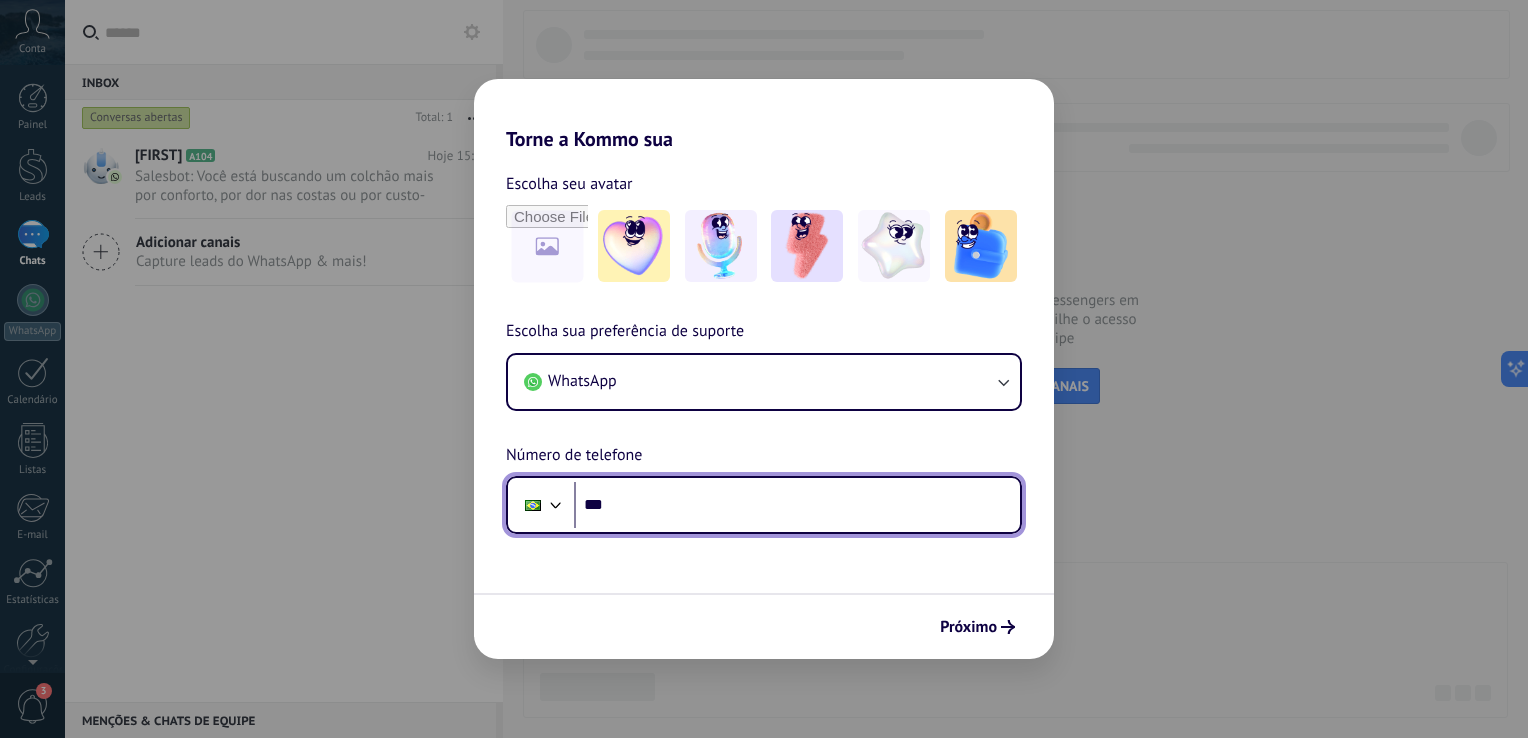 click on "***" at bounding box center [797, 505] 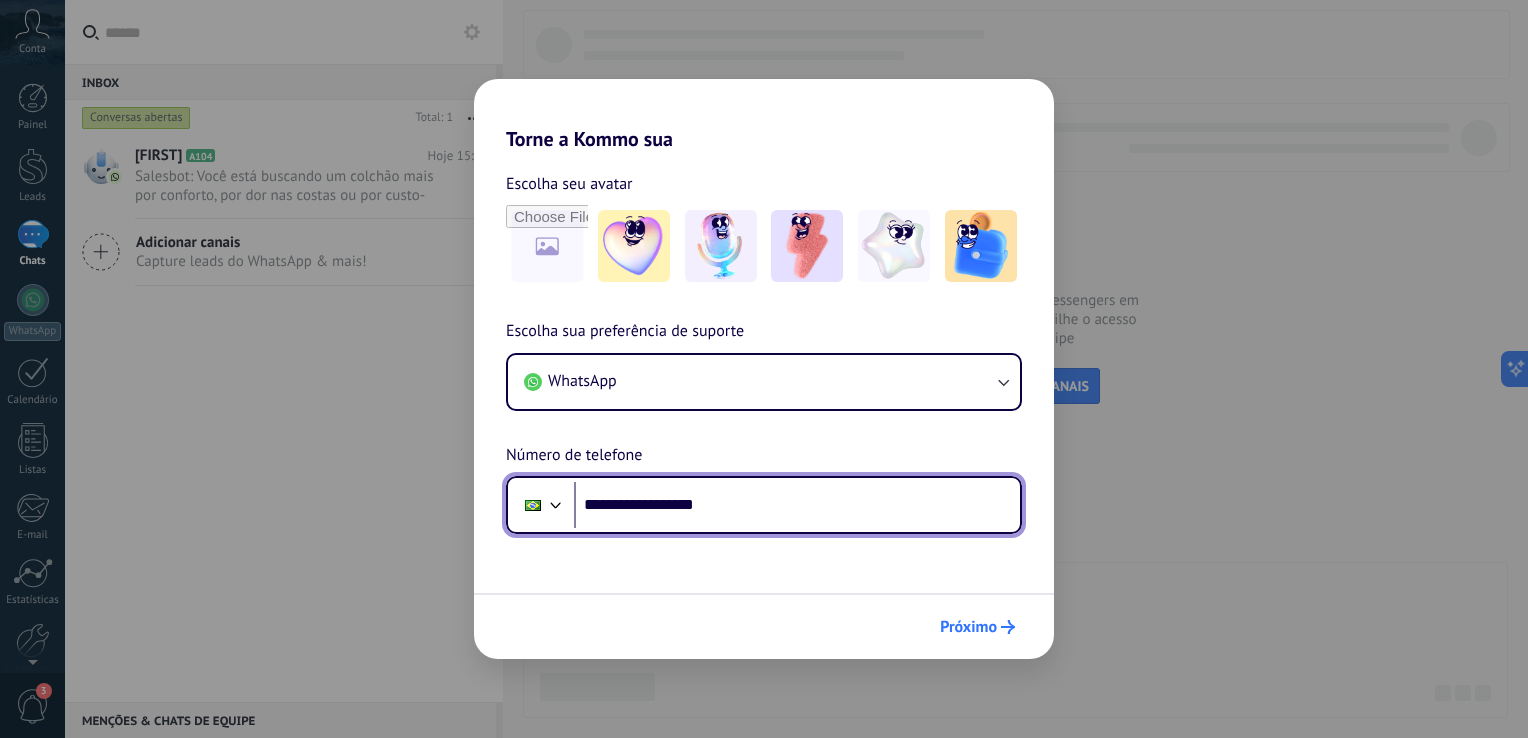 type on "**********" 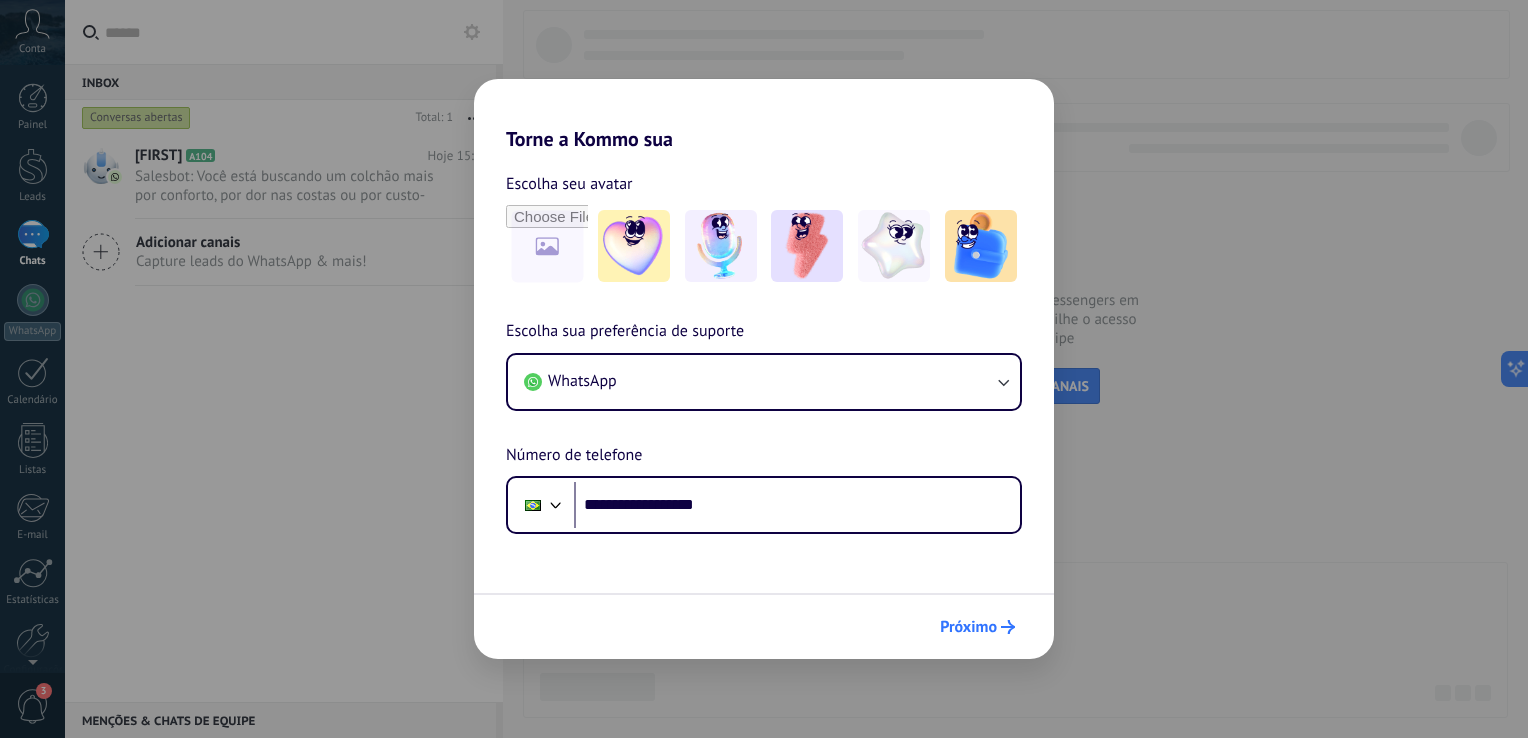 click on "Próximo" at bounding box center [968, 627] 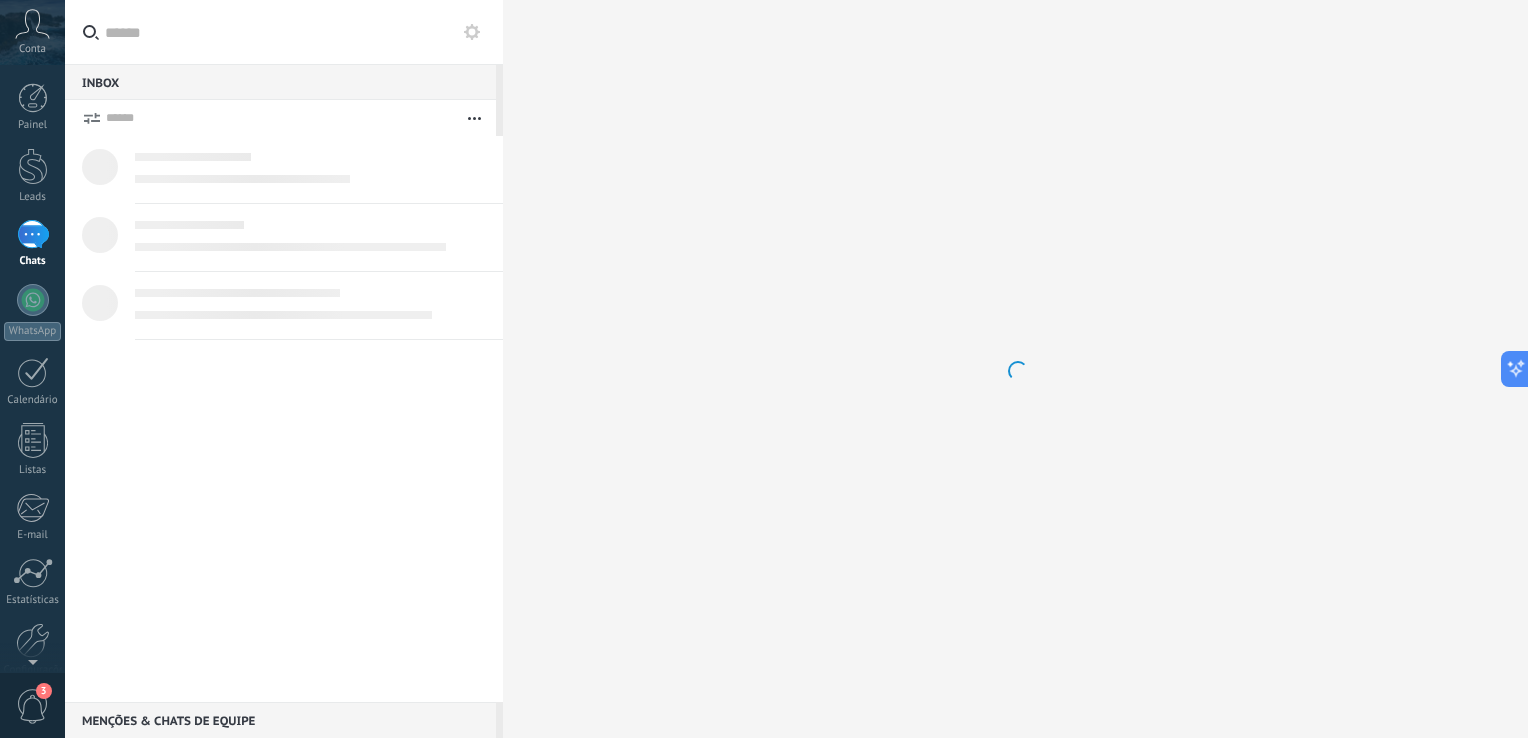 scroll, scrollTop: 0, scrollLeft: 0, axis: both 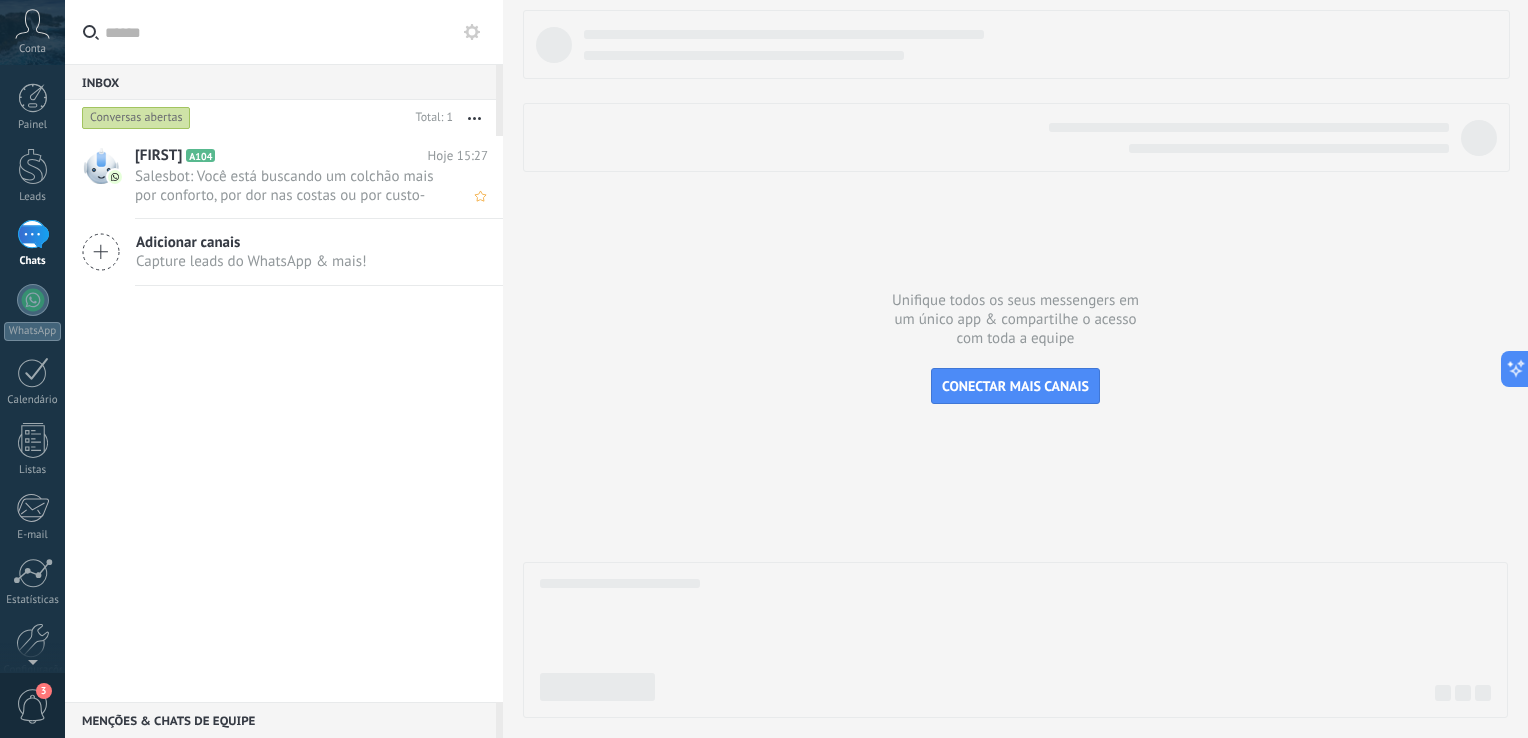 click on "Salesbot: Você está buscando um colchão mais por conforto, por dor nas costas ou por custo-benefício?" at bounding box center (292, 186) 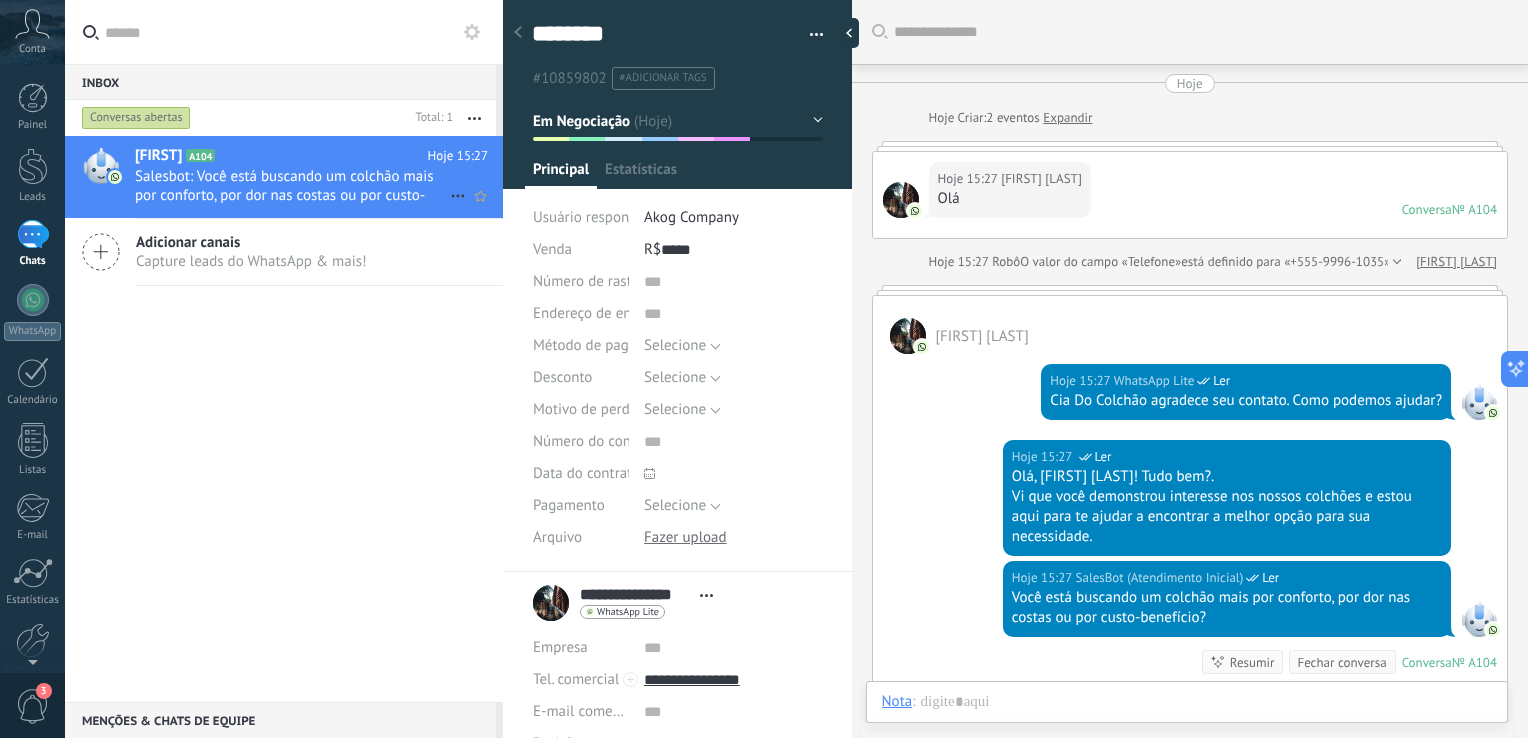 scroll, scrollTop: 29, scrollLeft: 0, axis: vertical 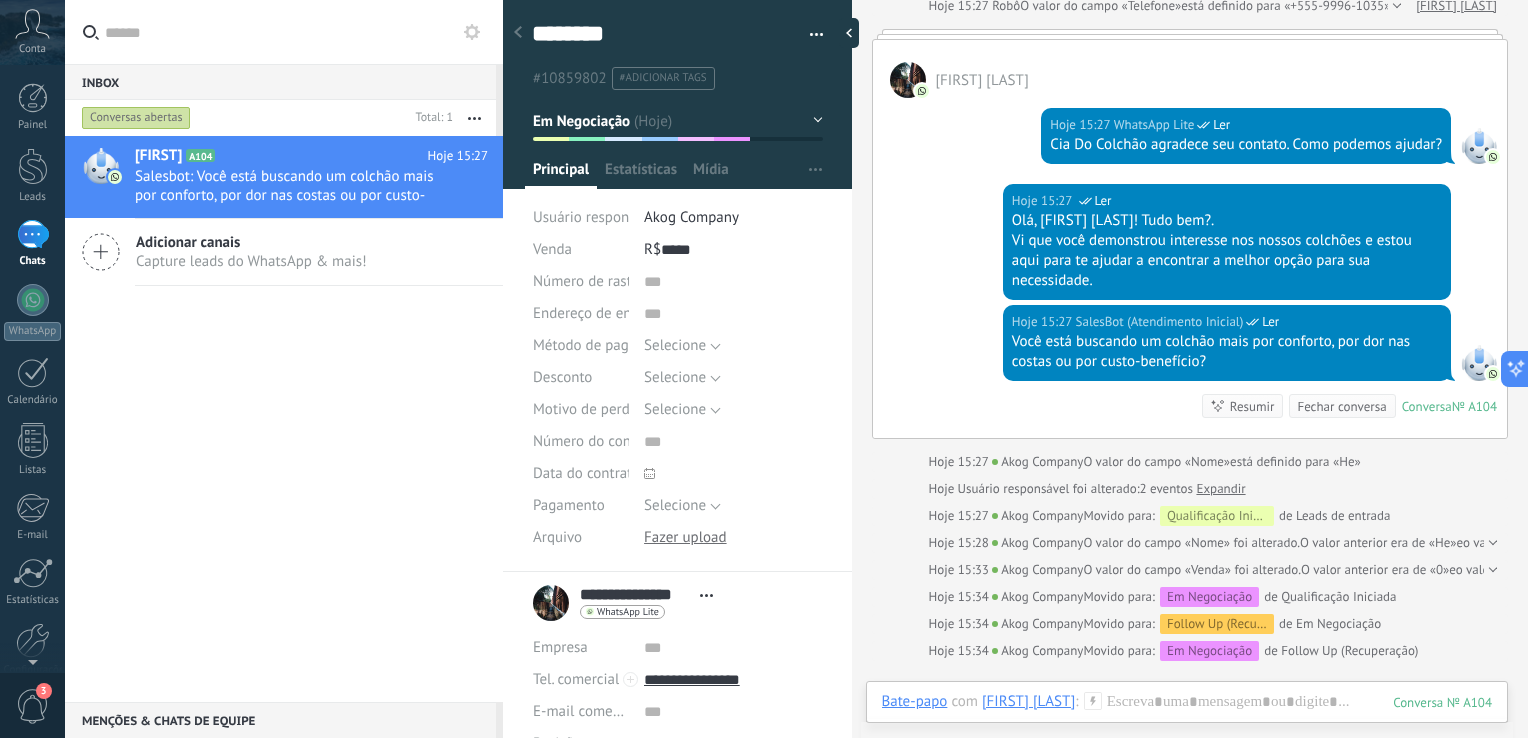 click at bounding box center [33, 234] 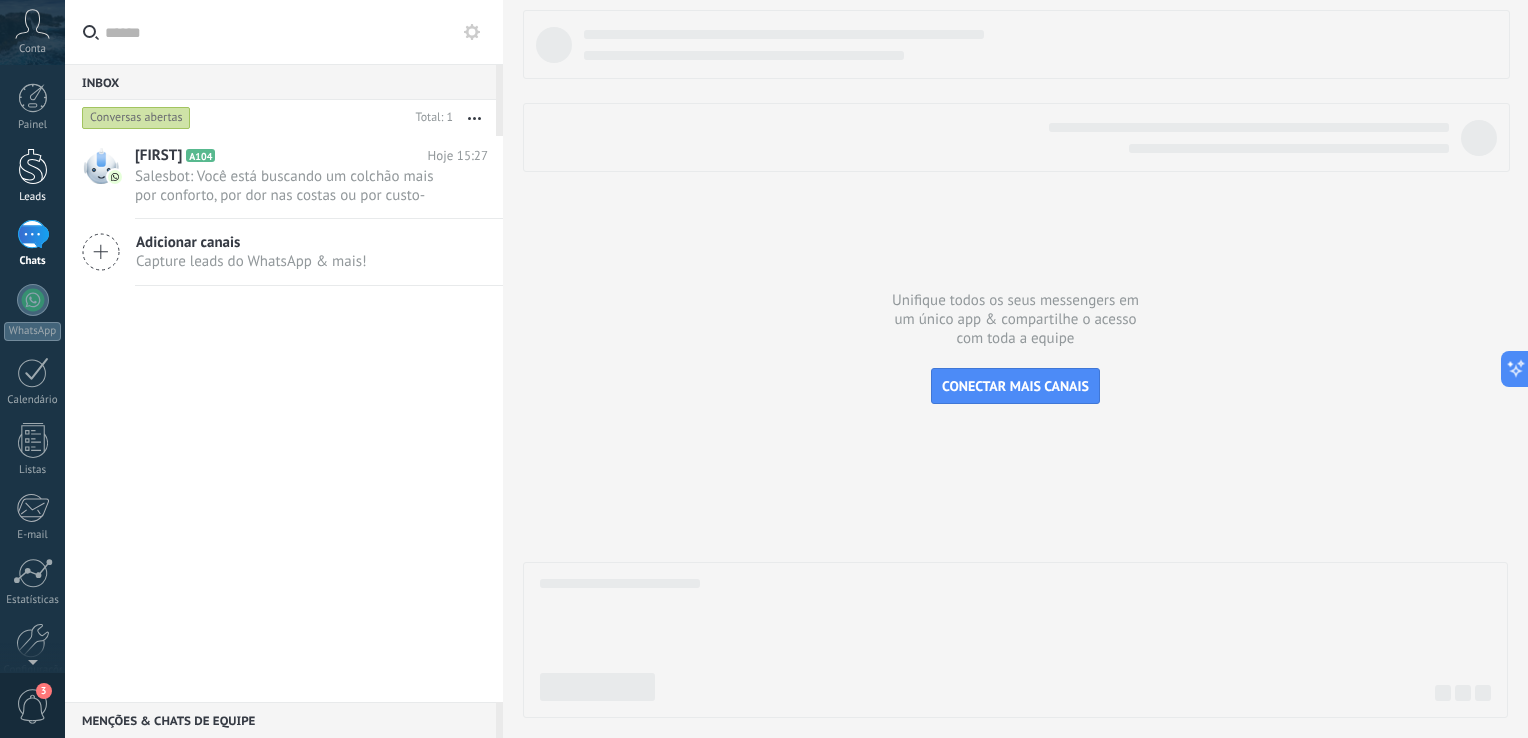 click at bounding box center (33, 166) 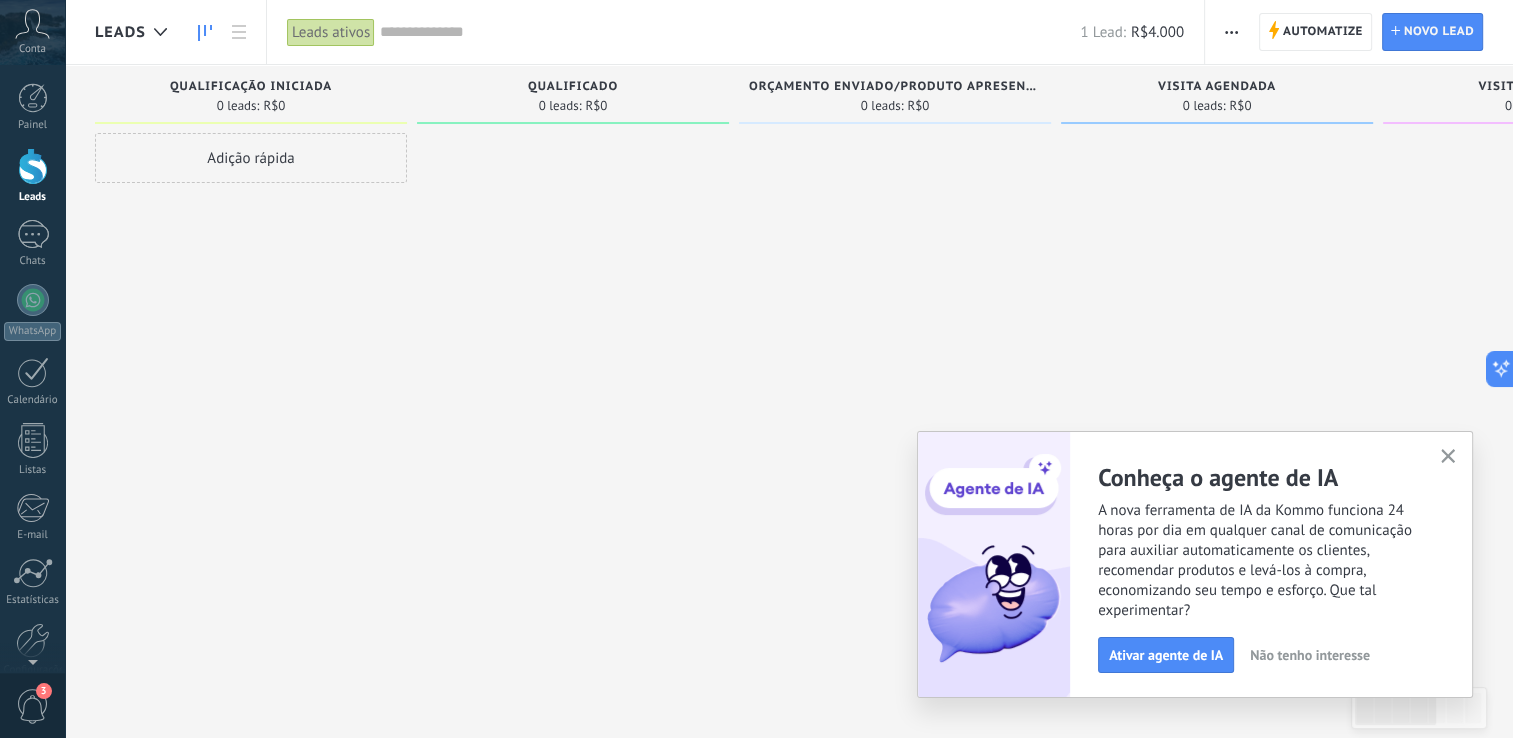 drag, startPoint x: 233, startPoint y: 82, endPoint x: 218, endPoint y: 86, distance: 15.524175 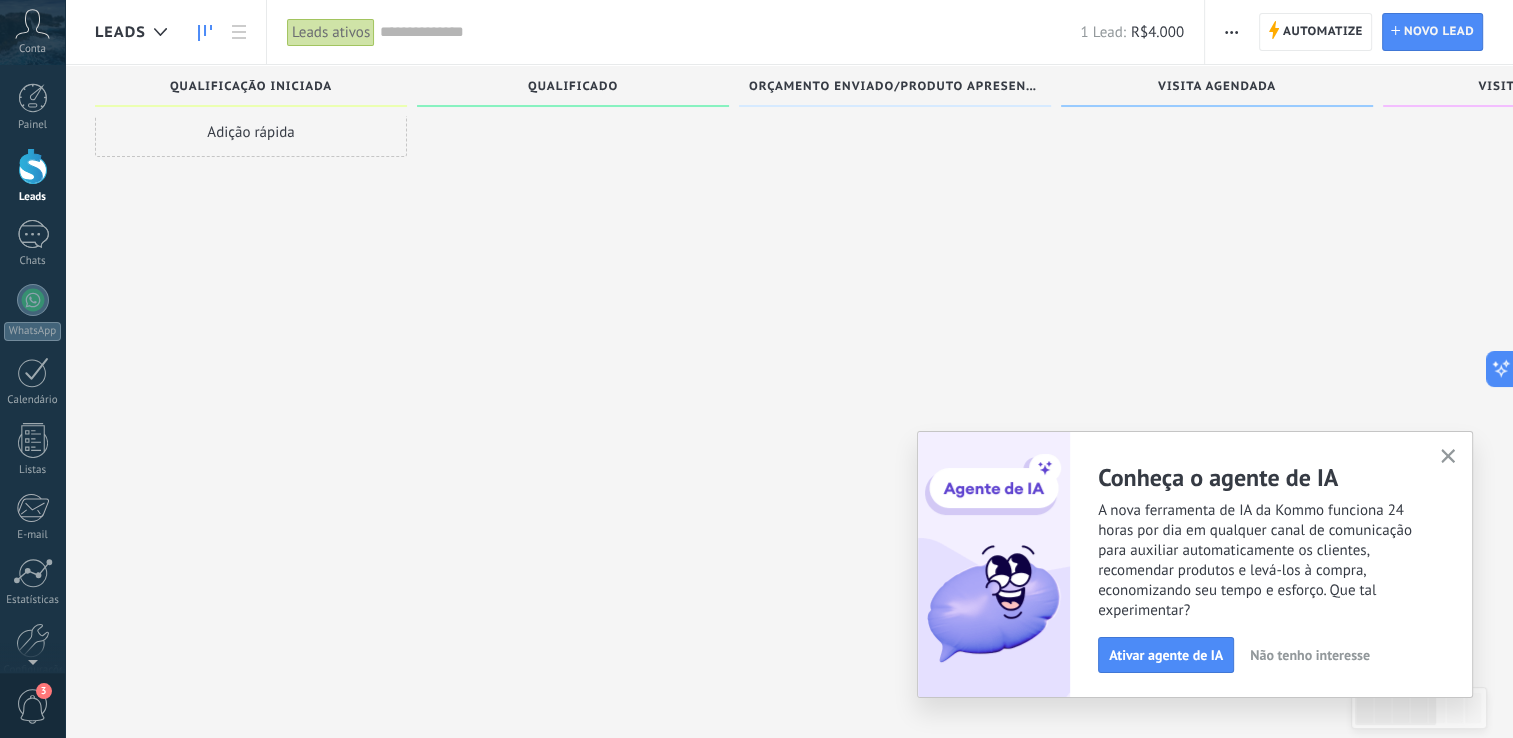 scroll, scrollTop: 34, scrollLeft: 0, axis: vertical 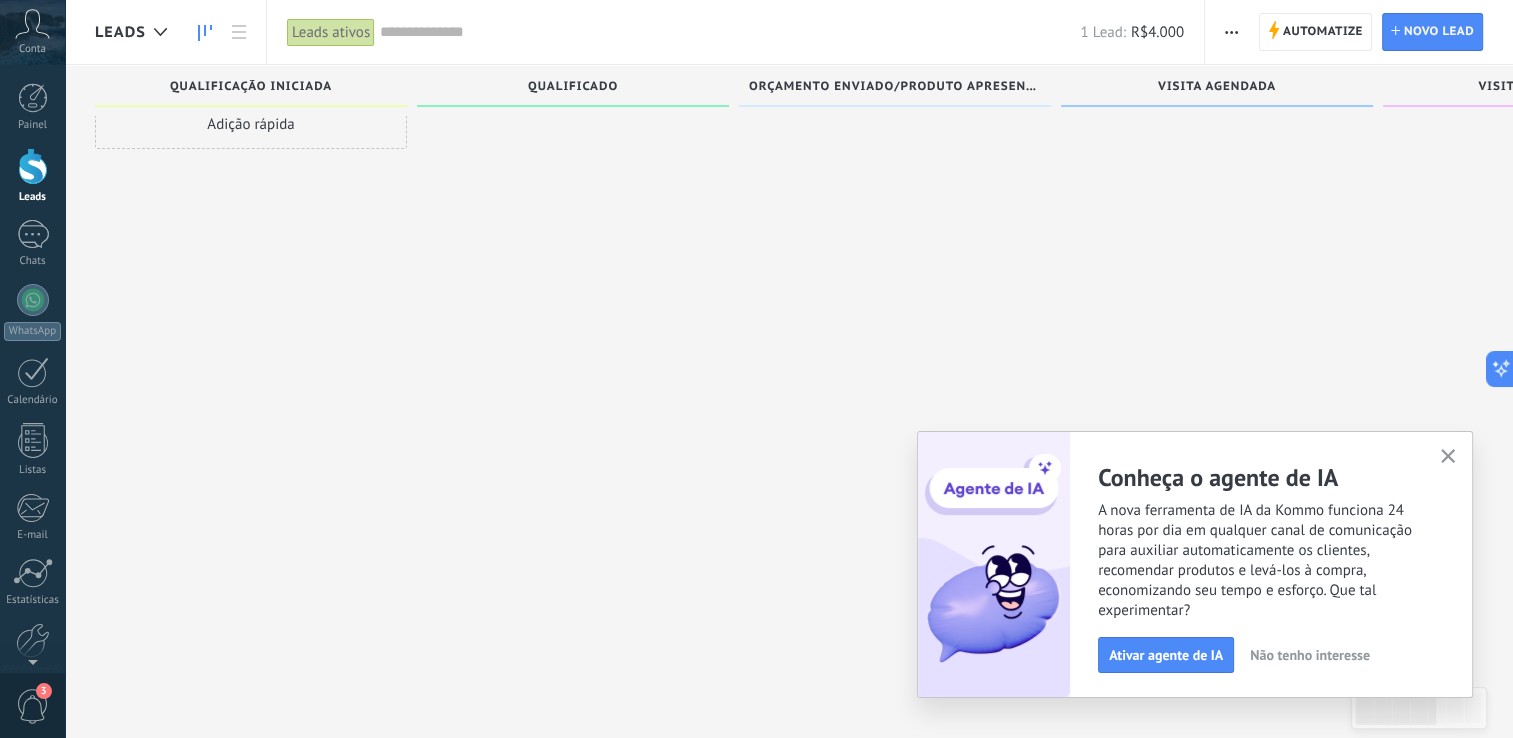 click 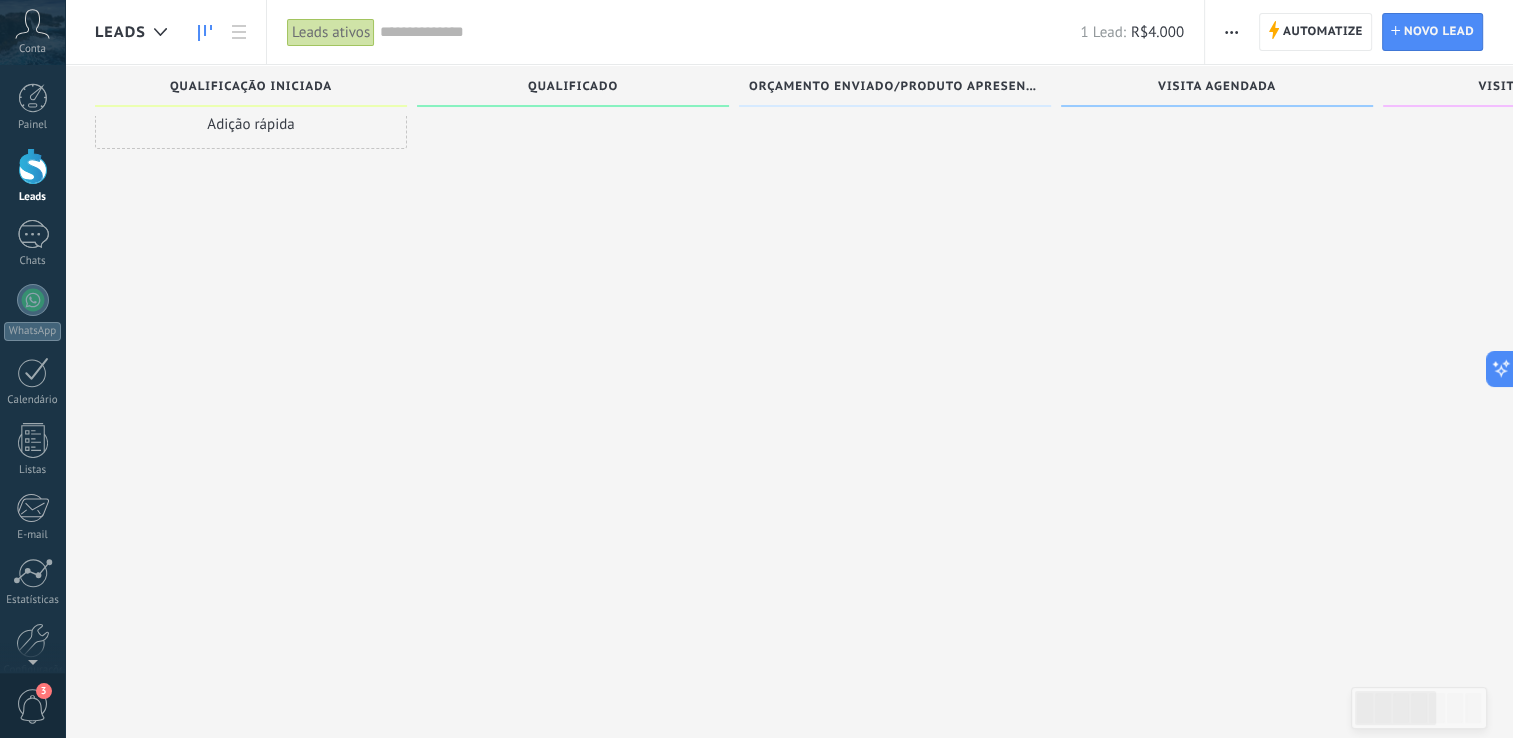 click at bounding box center [1231, 32] 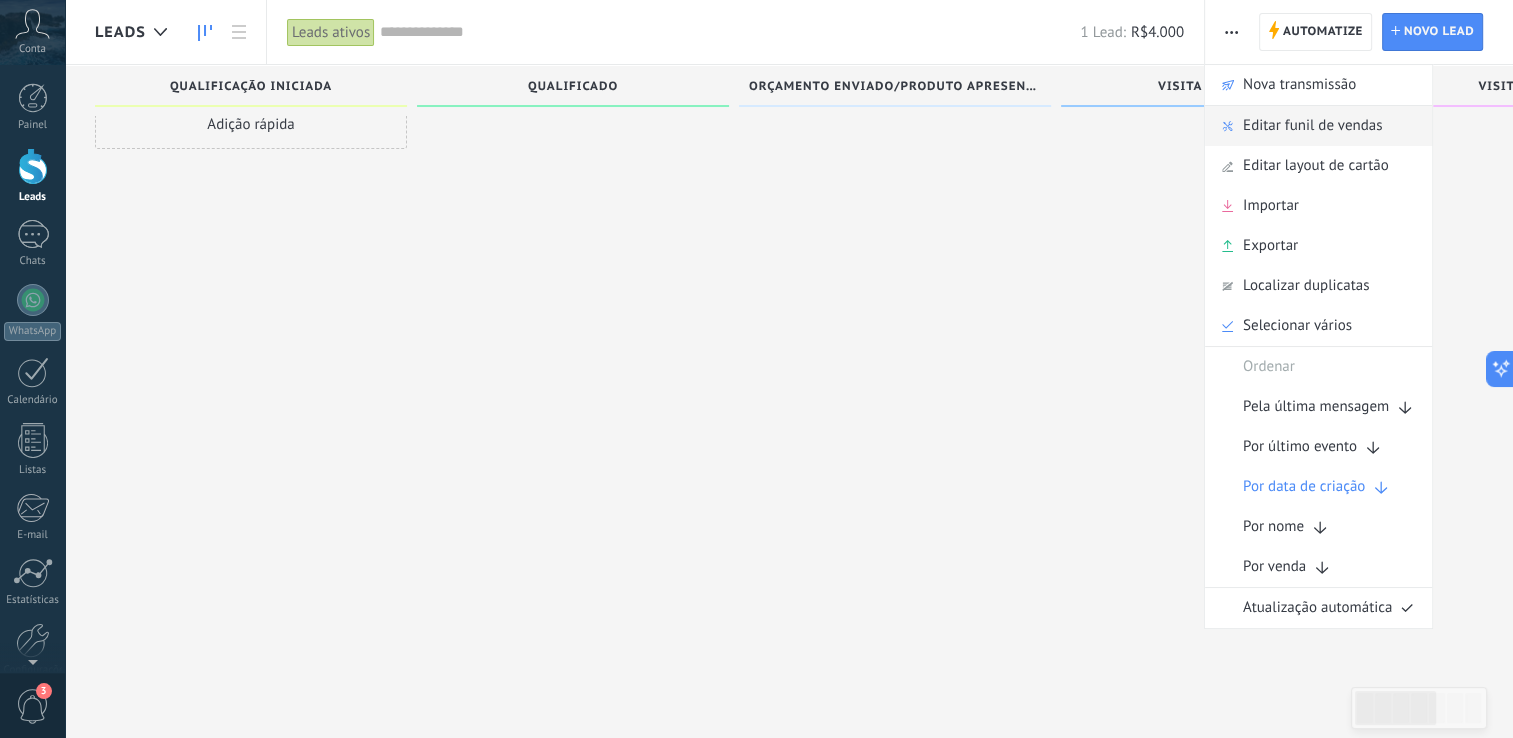 click on "Editar funil de vendas" at bounding box center [1312, 126] 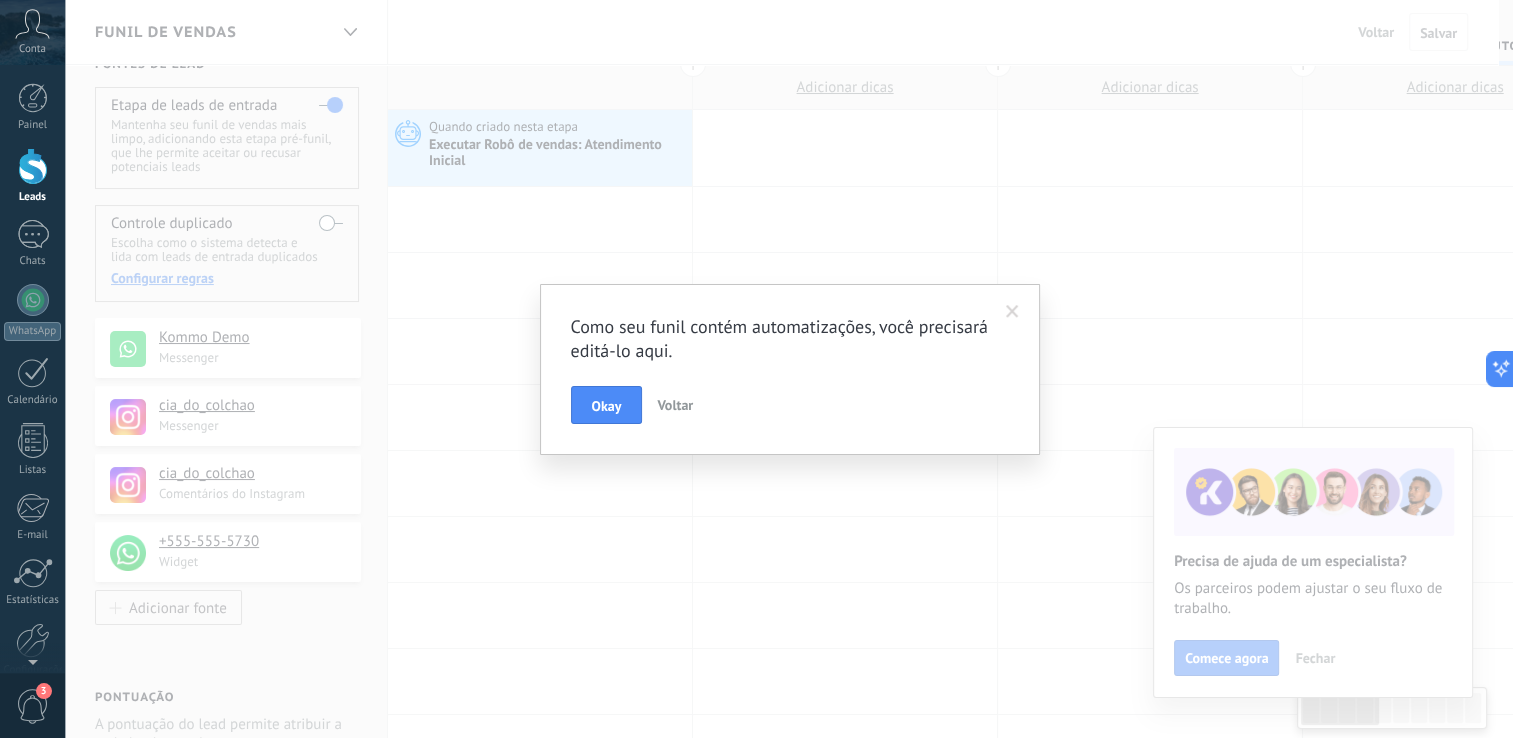 scroll, scrollTop: 0, scrollLeft: 0, axis: both 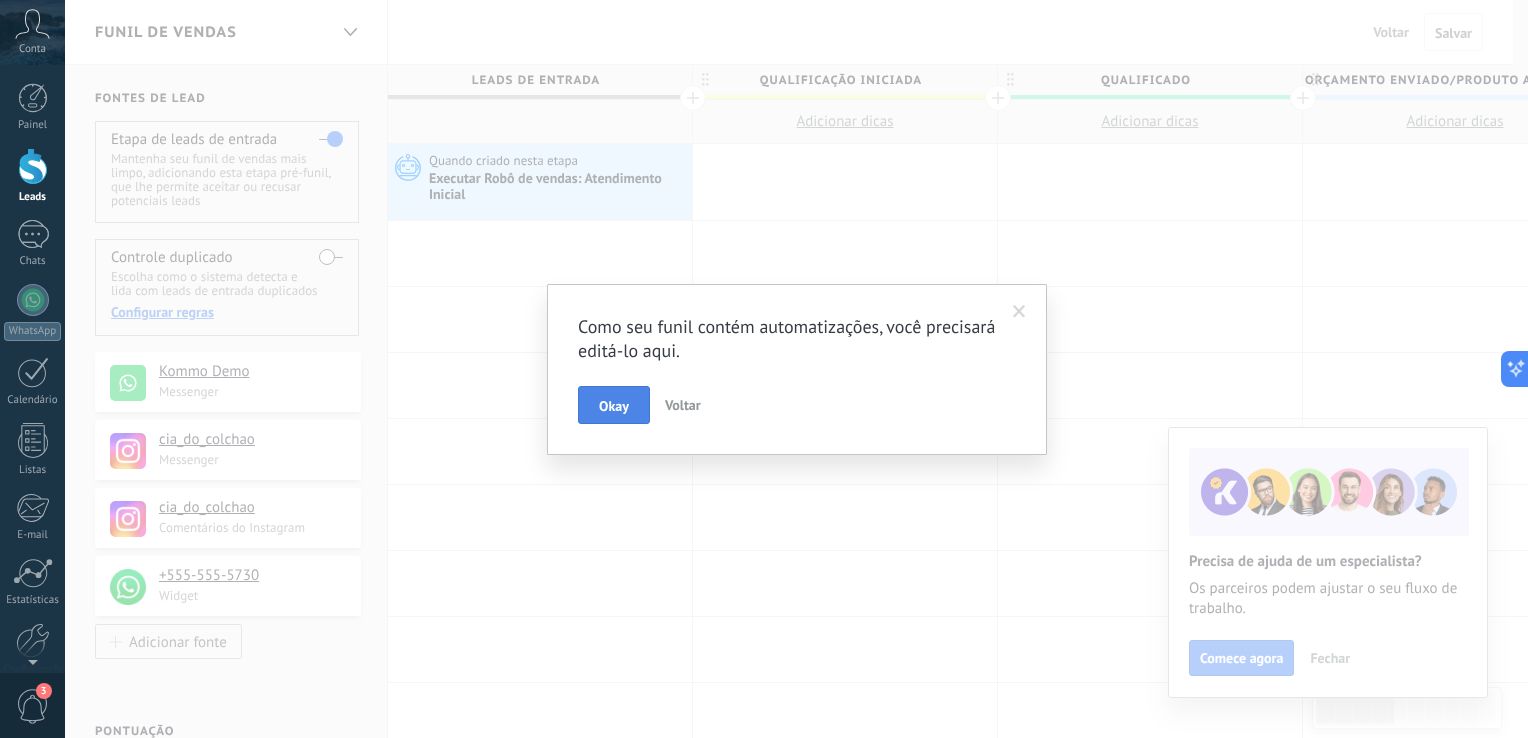 click on "Okay" at bounding box center [614, 406] 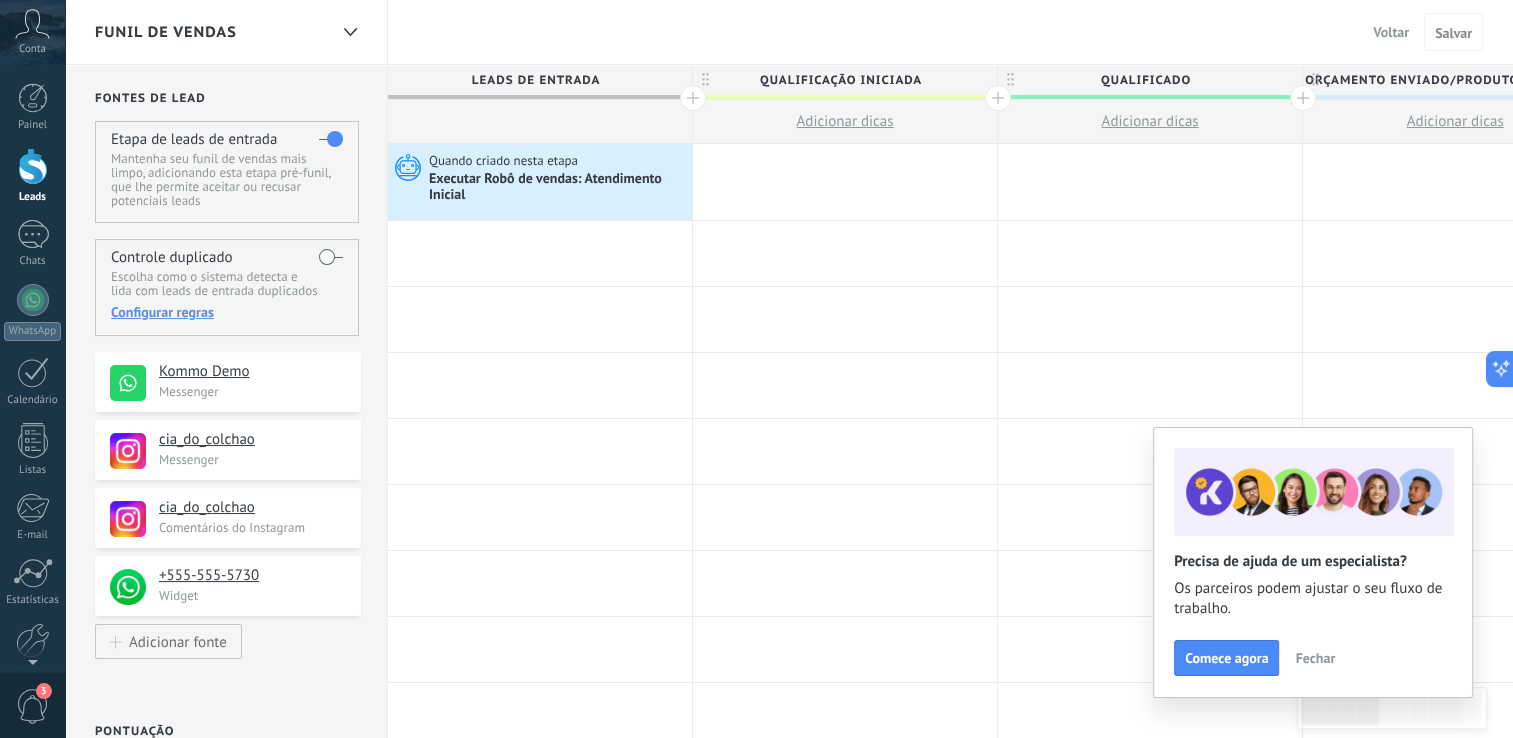 click at bounding box center [693, 98] 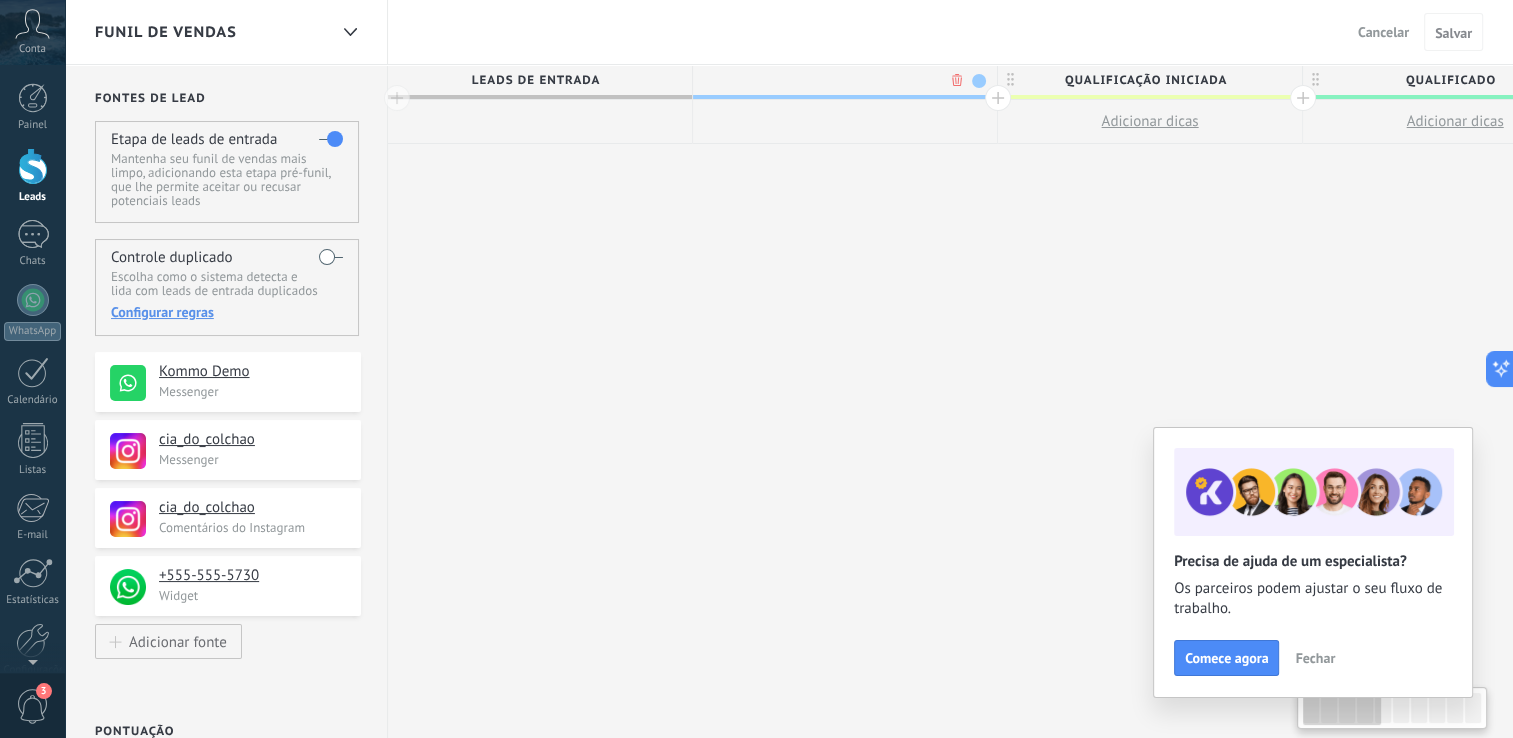scroll, scrollTop: 0, scrollLeft: 148, axis: horizontal 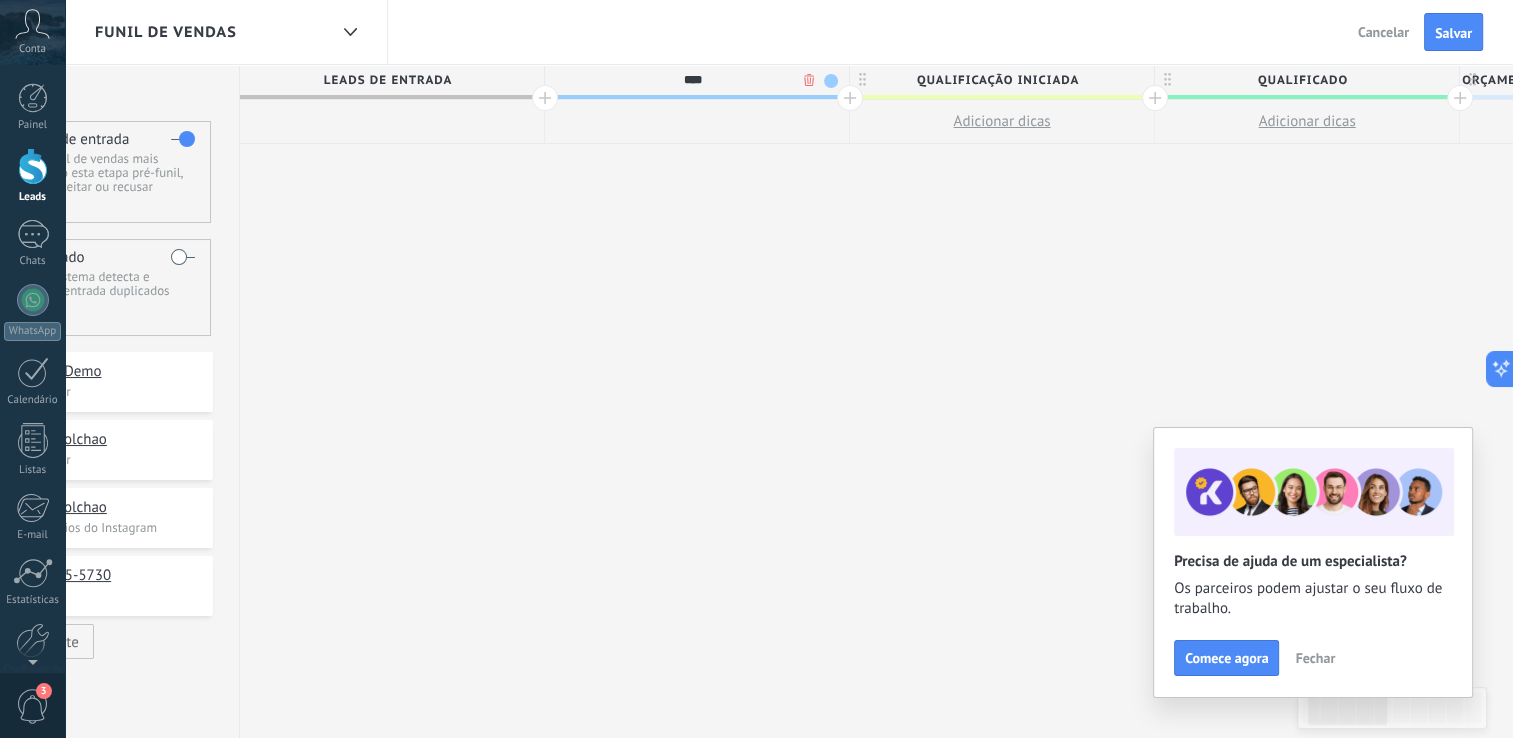 type on "****" 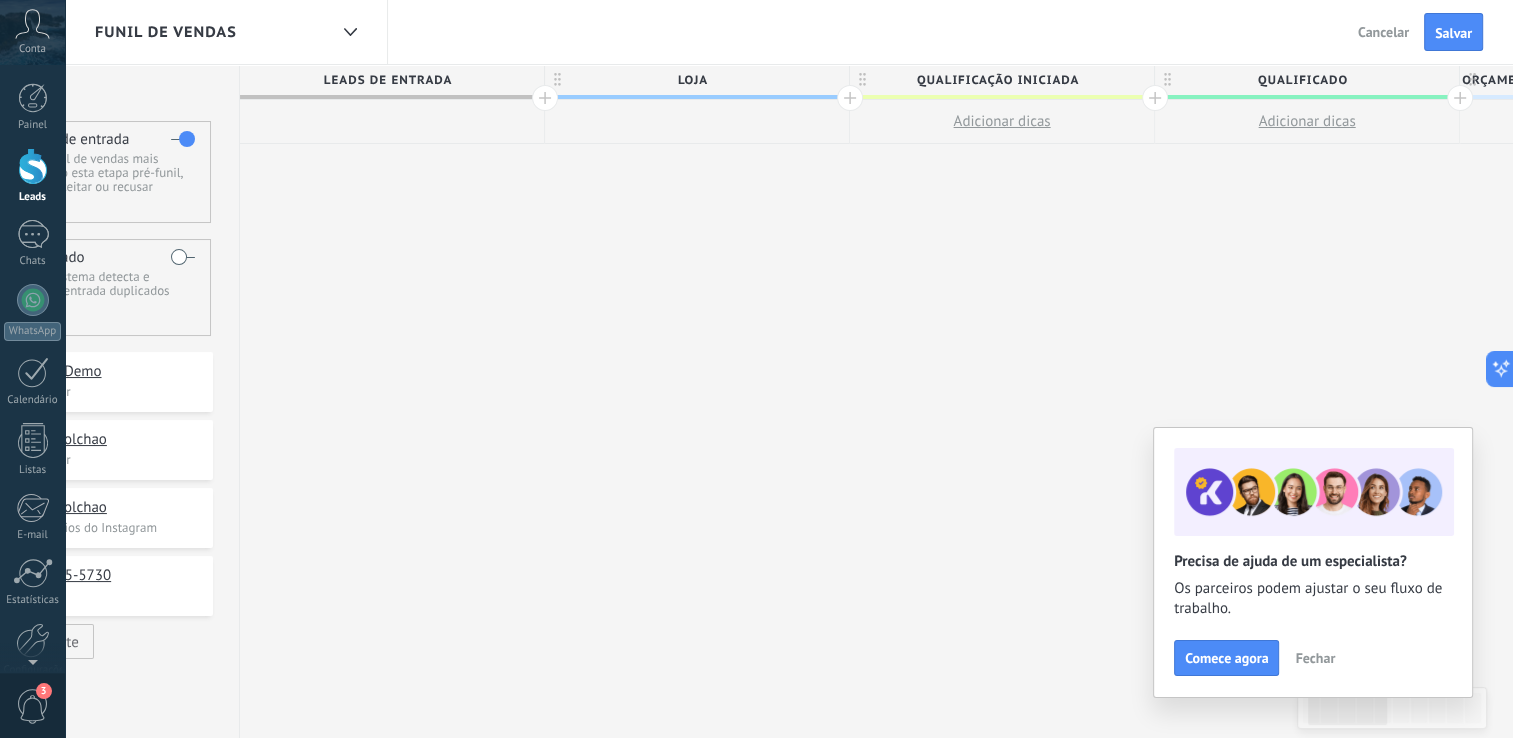 drag, startPoint x: 1497, startPoint y: 112, endPoint x: 1225, endPoint y: 151, distance: 274.78174 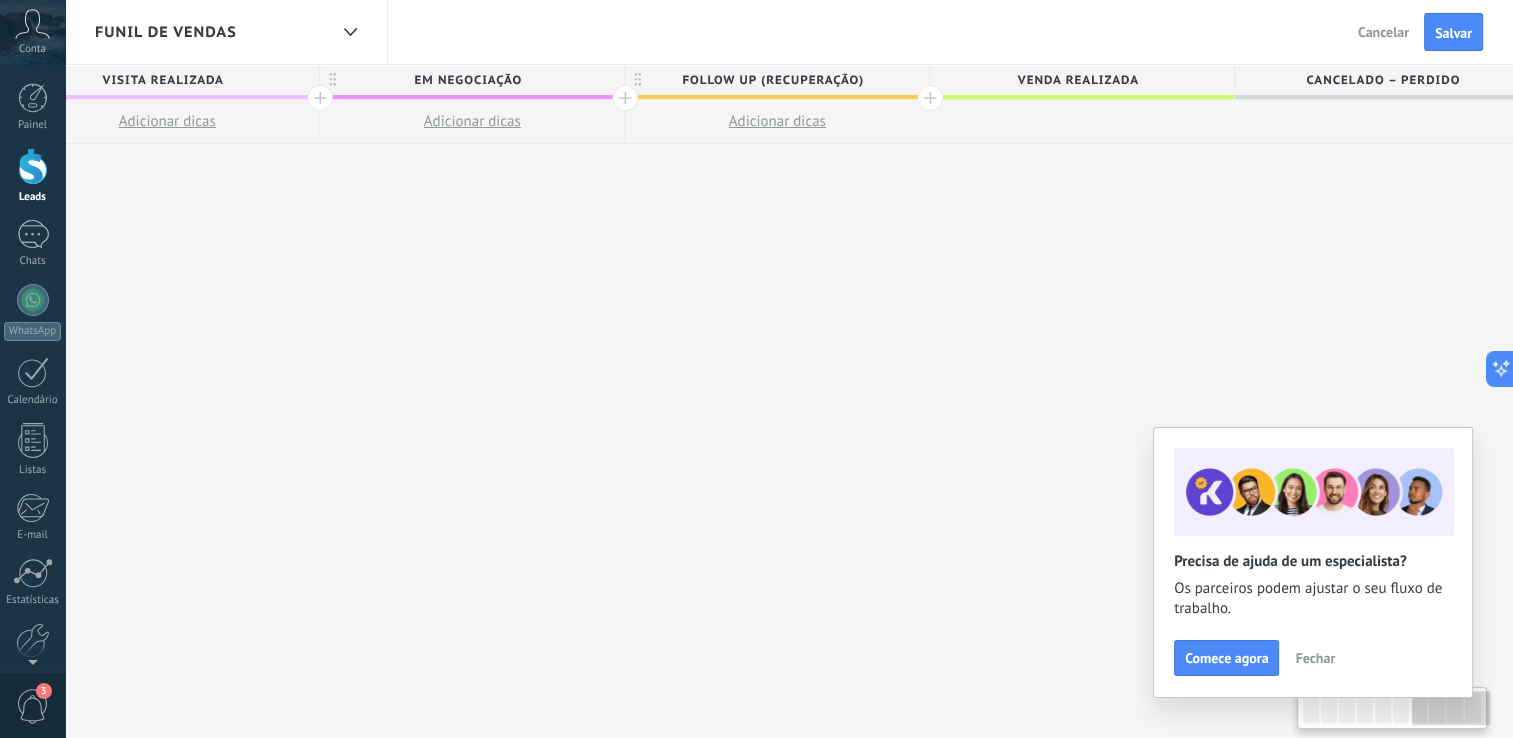 scroll, scrollTop: 0, scrollLeft: 2228, axis: horizontal 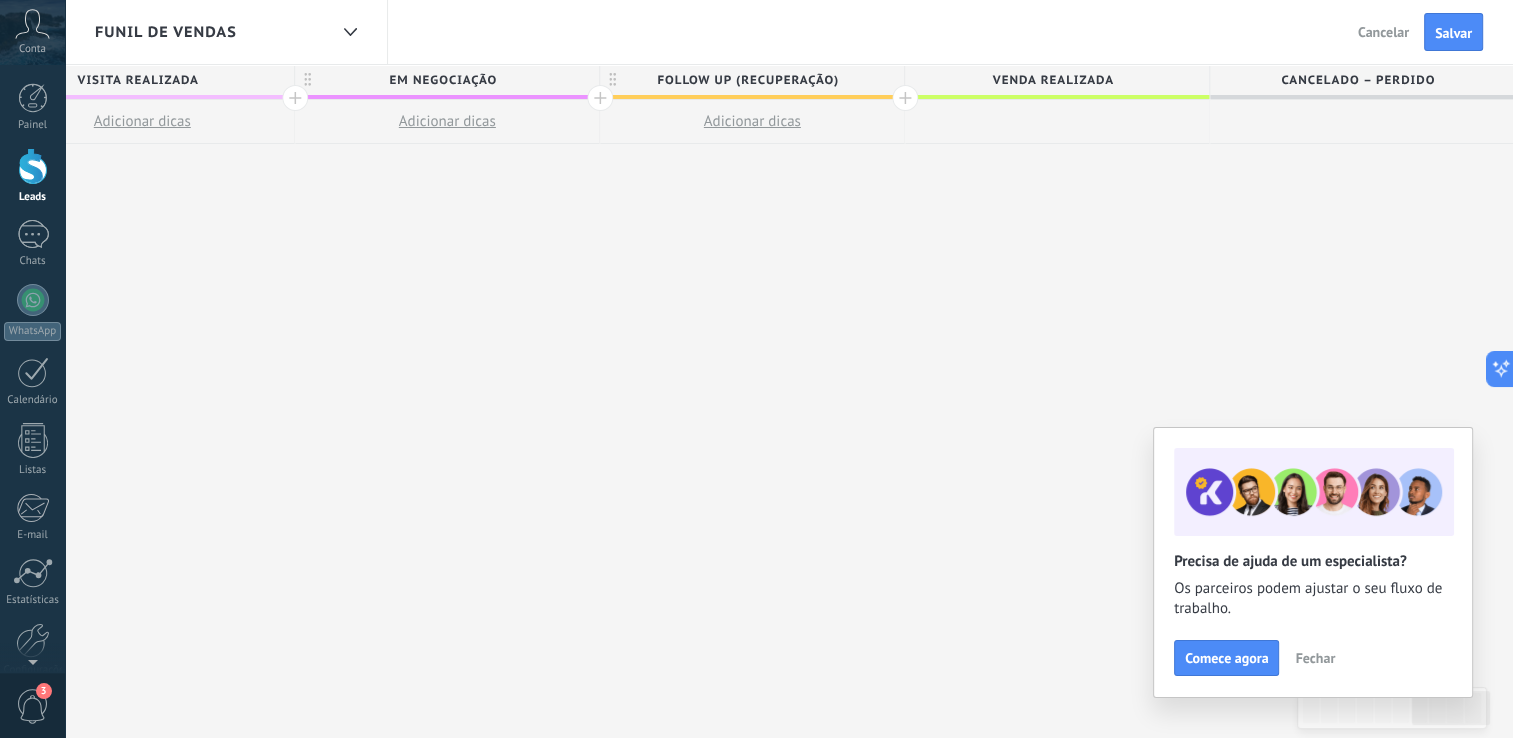 click on "Venda Realizada" at bounding box center [1052, 80] 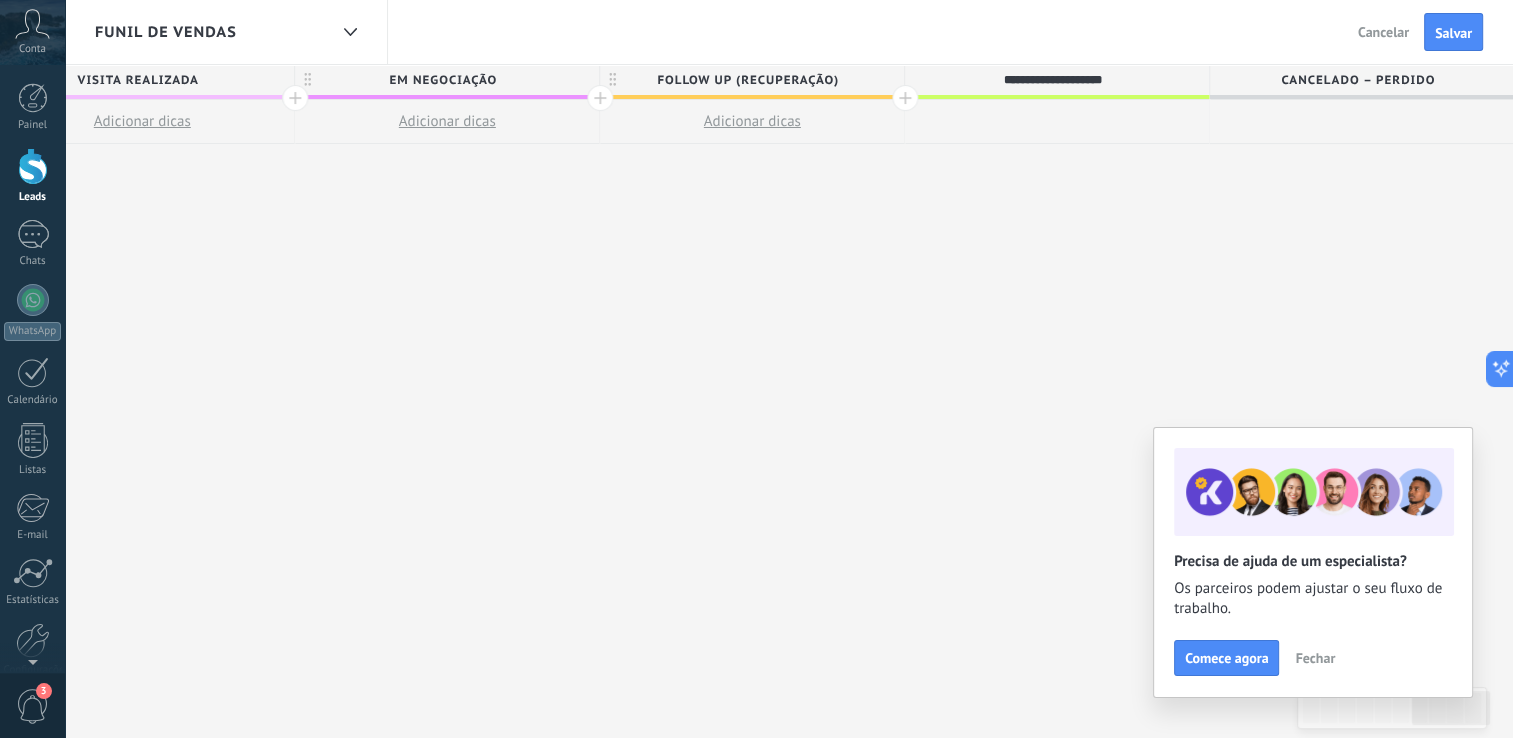 type on "**********" 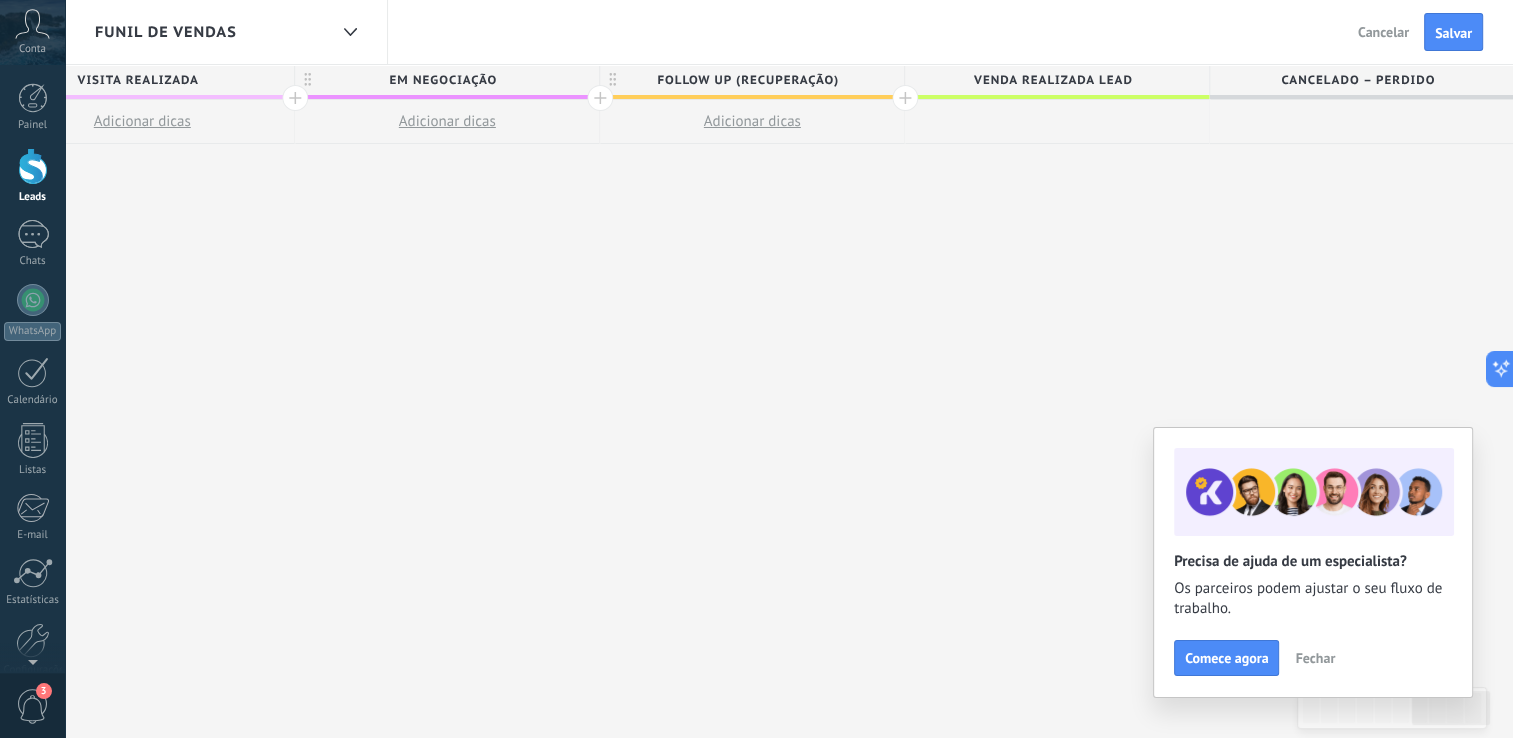 click at bounding box center (905, 98) 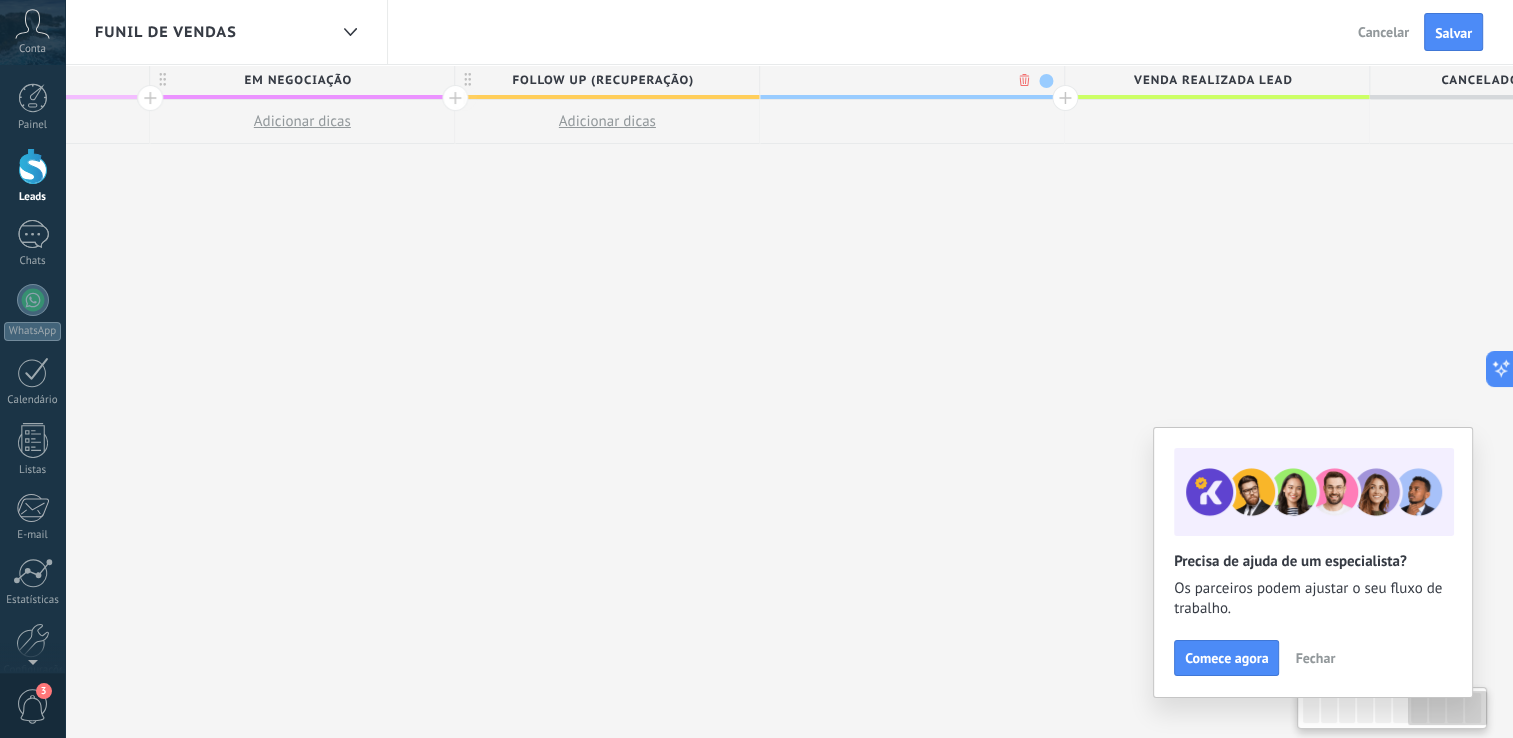 scroll, scrollTop: 0, scrollLeft: 2376, axis: horizontal 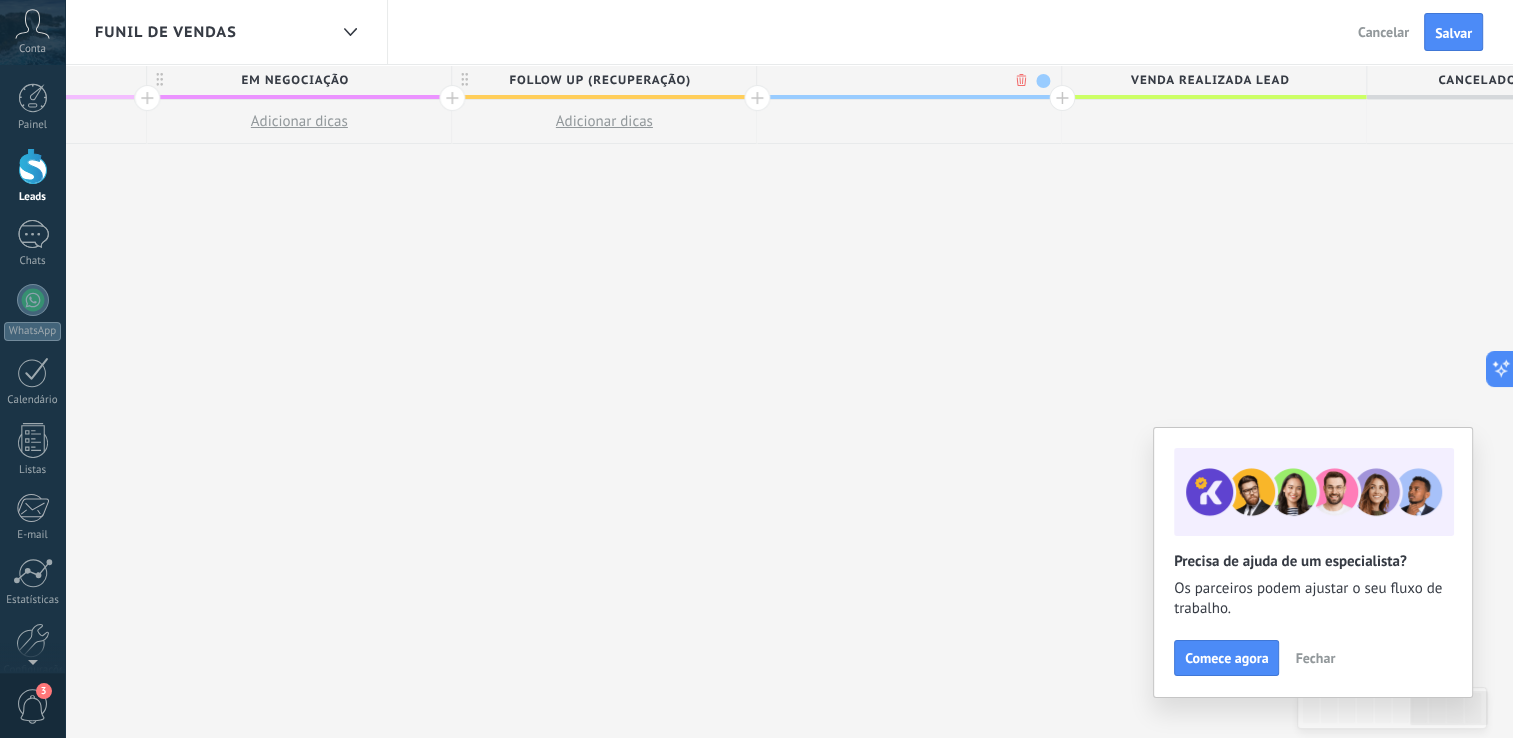 click on "Venda Realizada lead" at bounding box center (1209, 80) 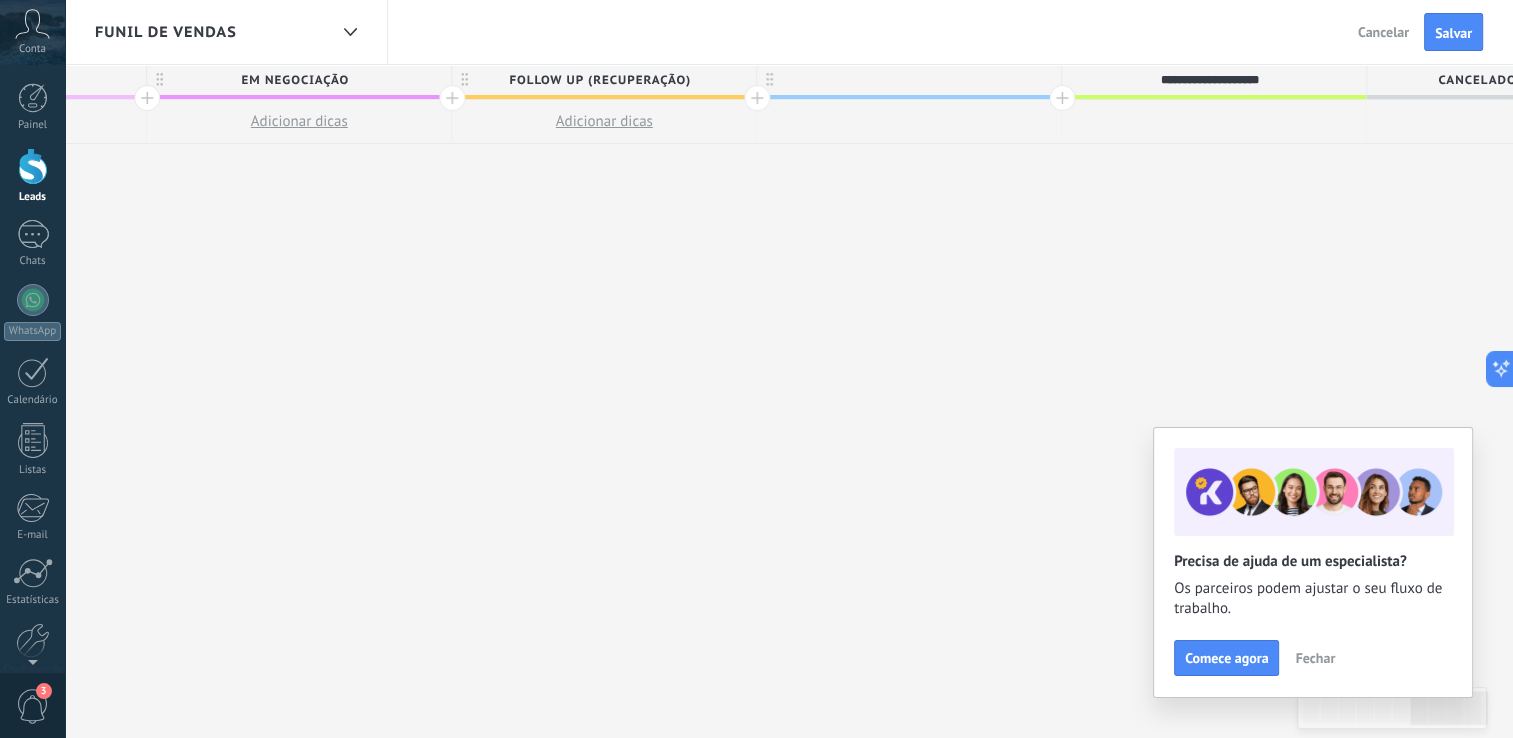 click at bounding box center [909, 80] 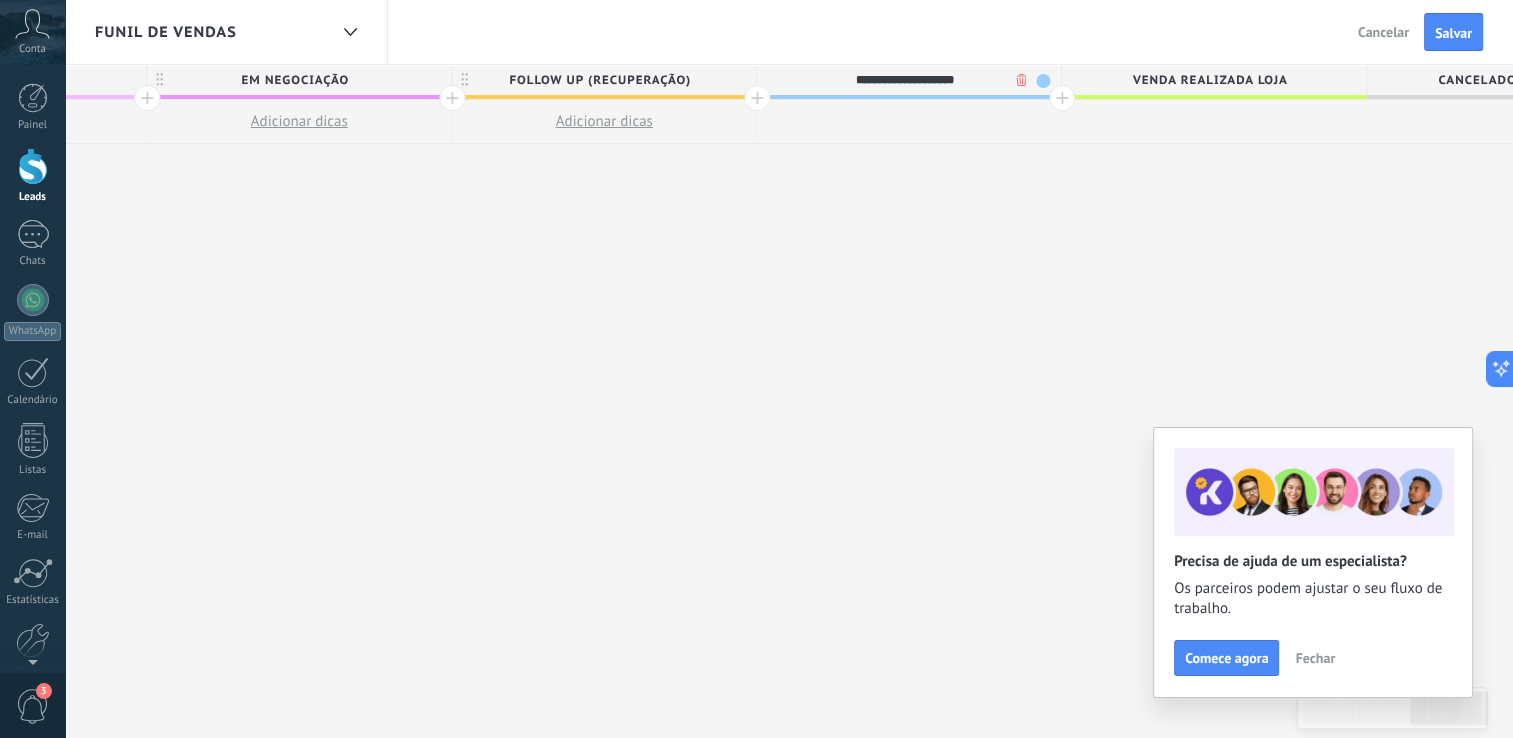 type on "**********" 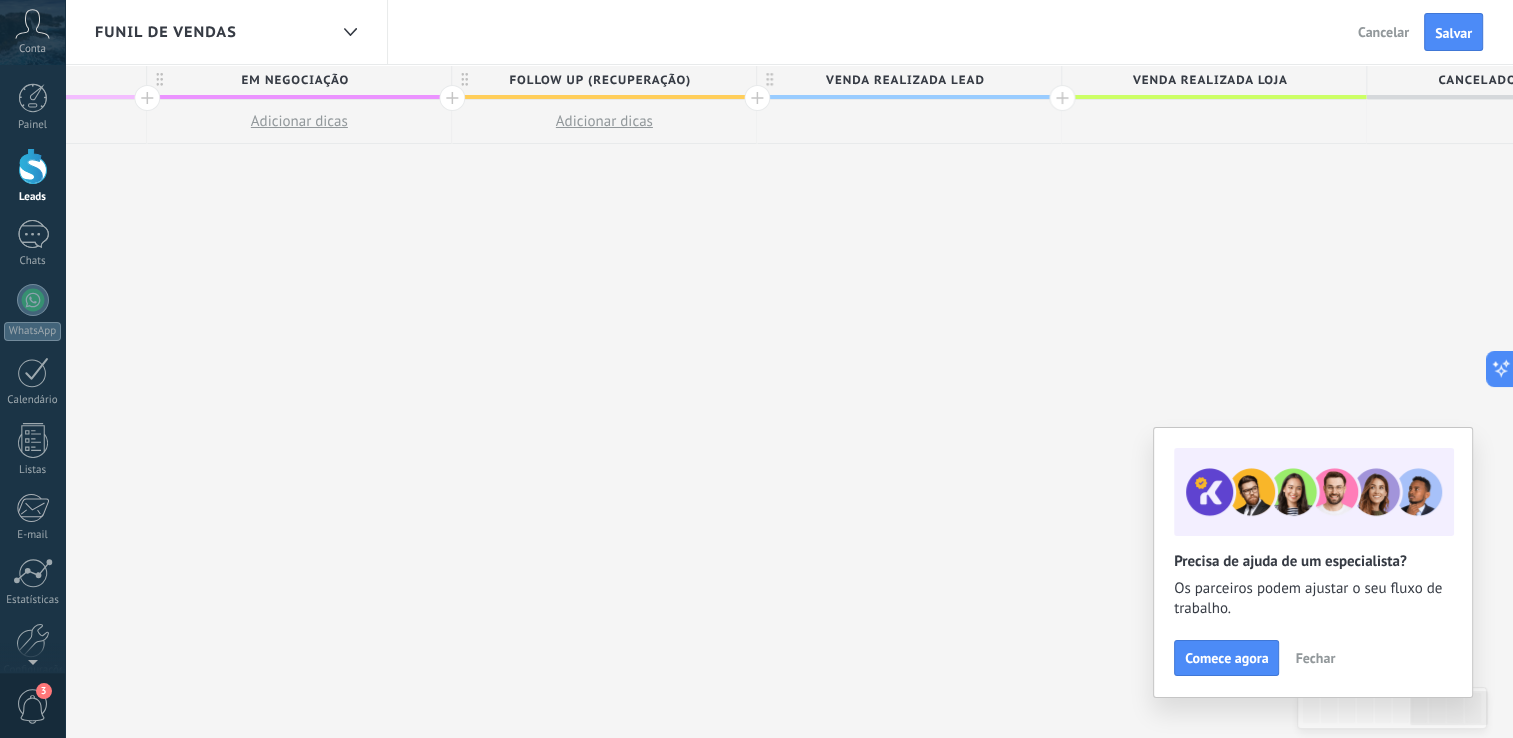 drag, startPoint x: 111, startPoint y: 133, endPoint x: 1524, endPoint y: 456, distance: 1449.4475 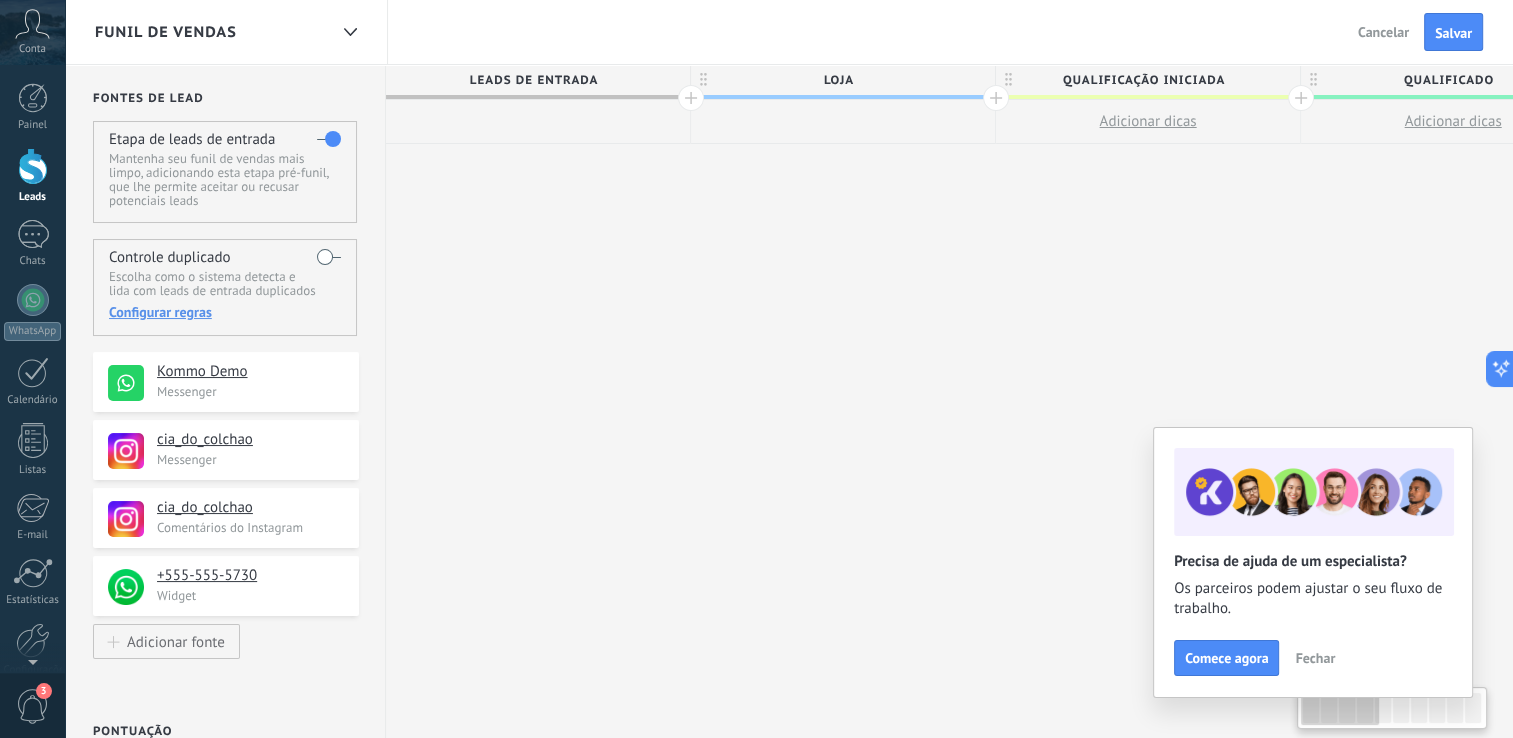 scroll, scrollTop: 0, scrollLeft: 0, axis: both 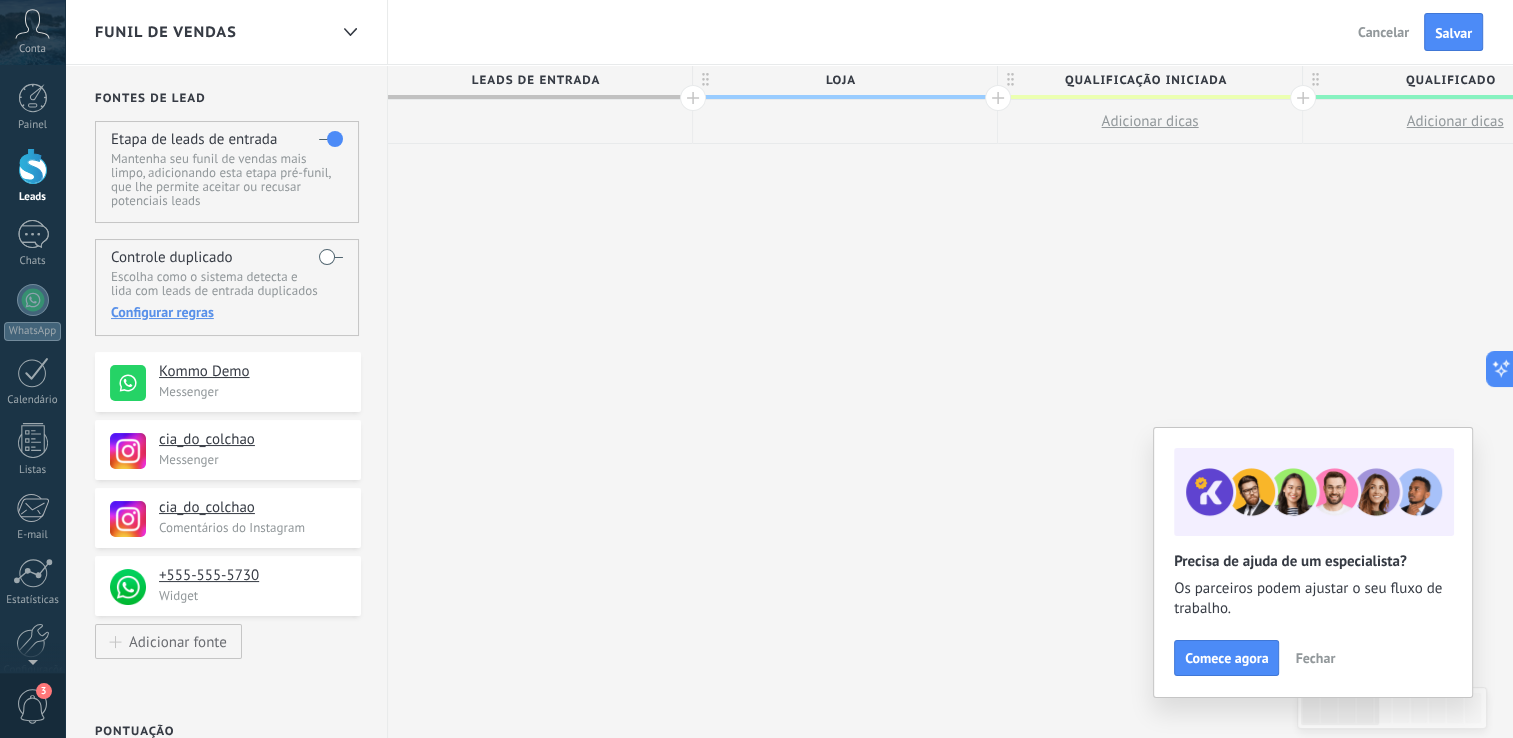 drag, startPoint x: 476, startPoint y: 241, endPoint x: 412, endPoint y: 232, distance: 64.629715 